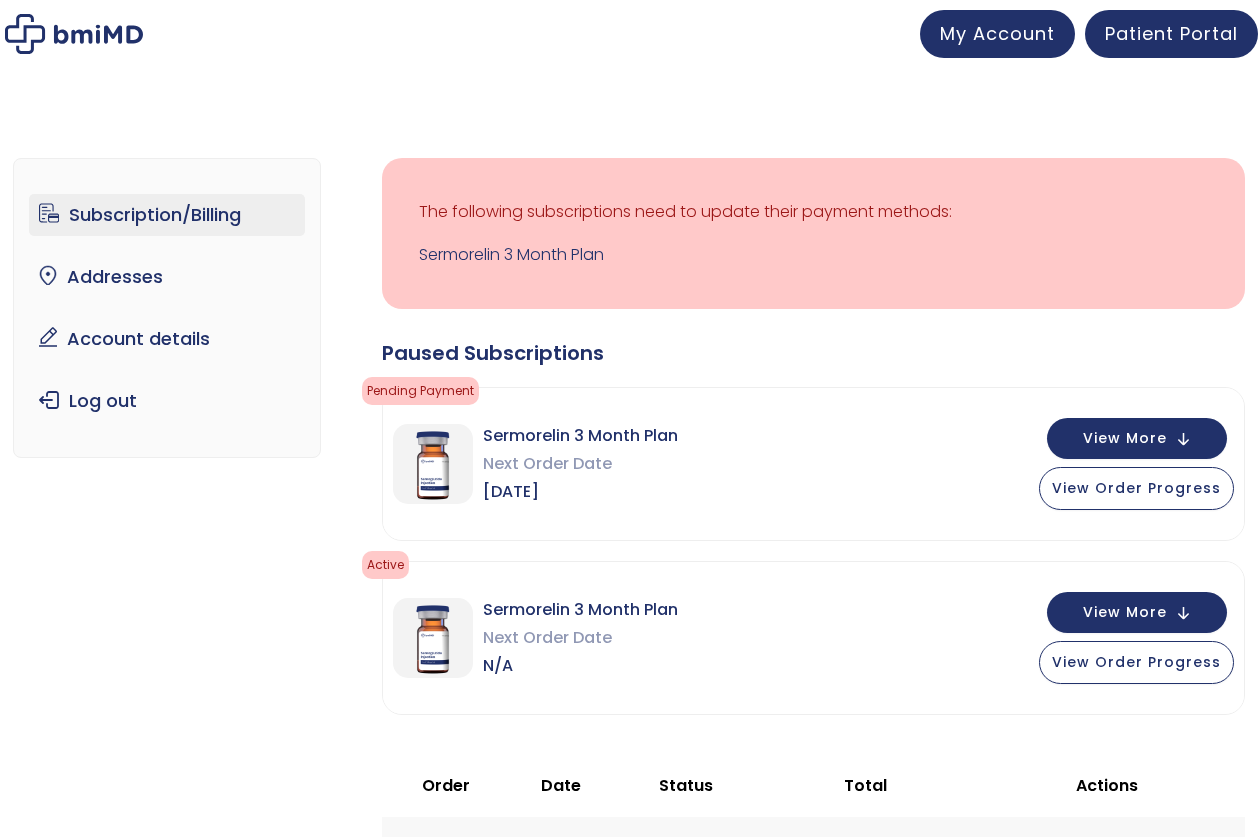 scroll, scrollTop: 0, scrollLeft: 0, axis: both 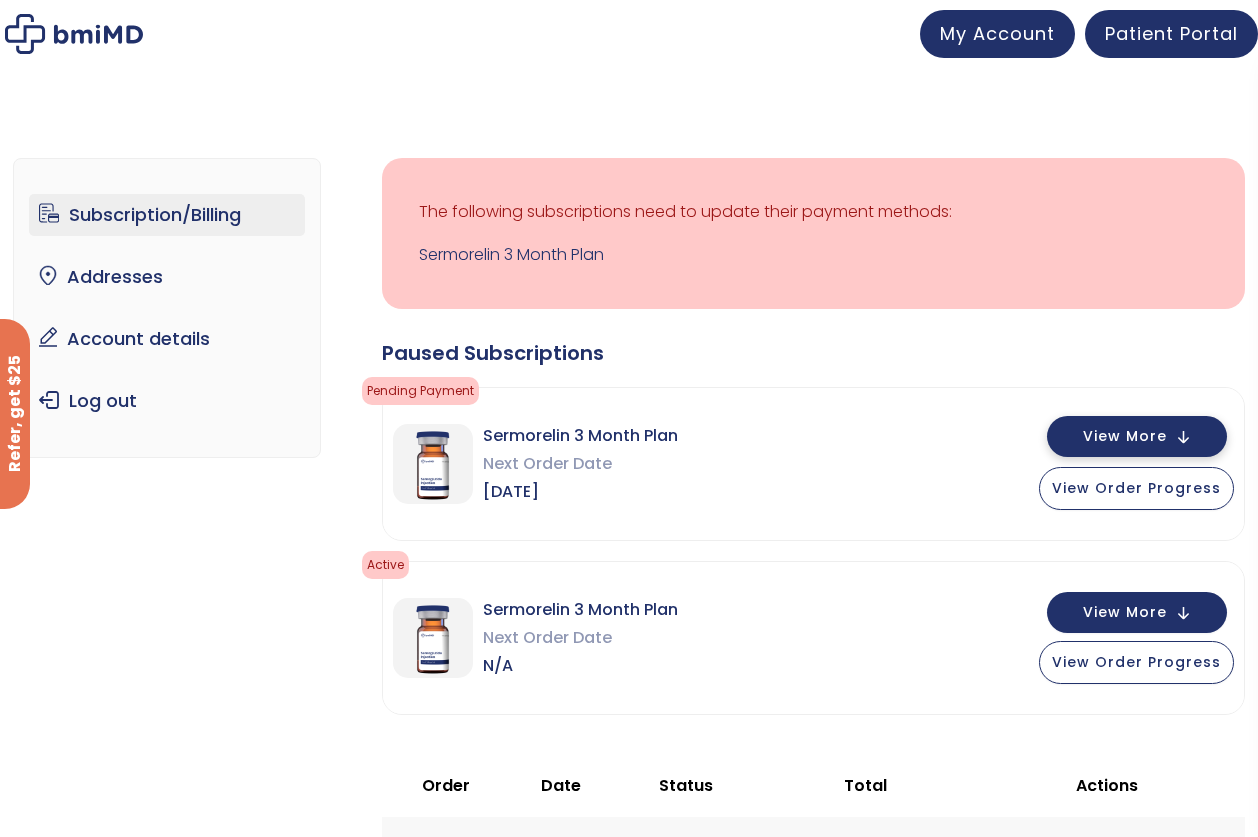 click on "View More" at bounding box center (1125, 436) 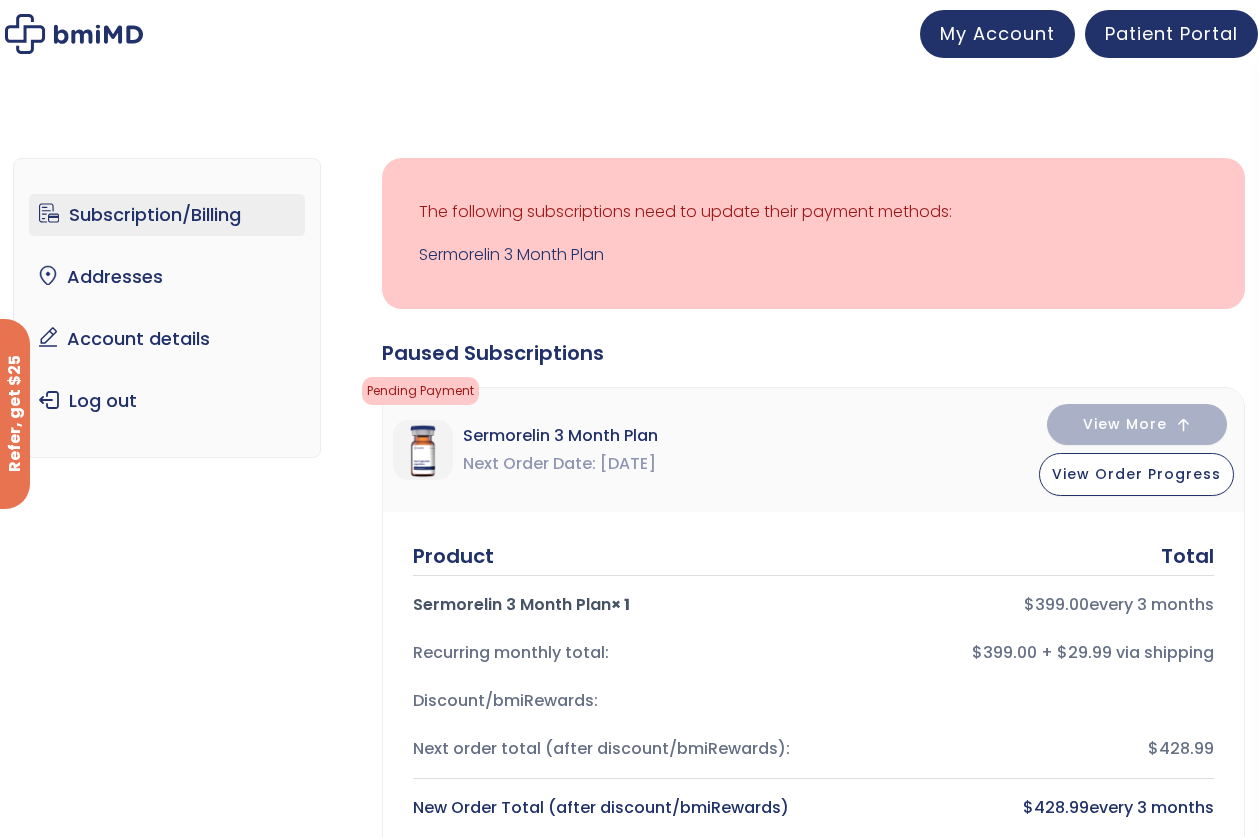 scroll, scrollTop: 650, scrollLeft: 0, axis: vertical 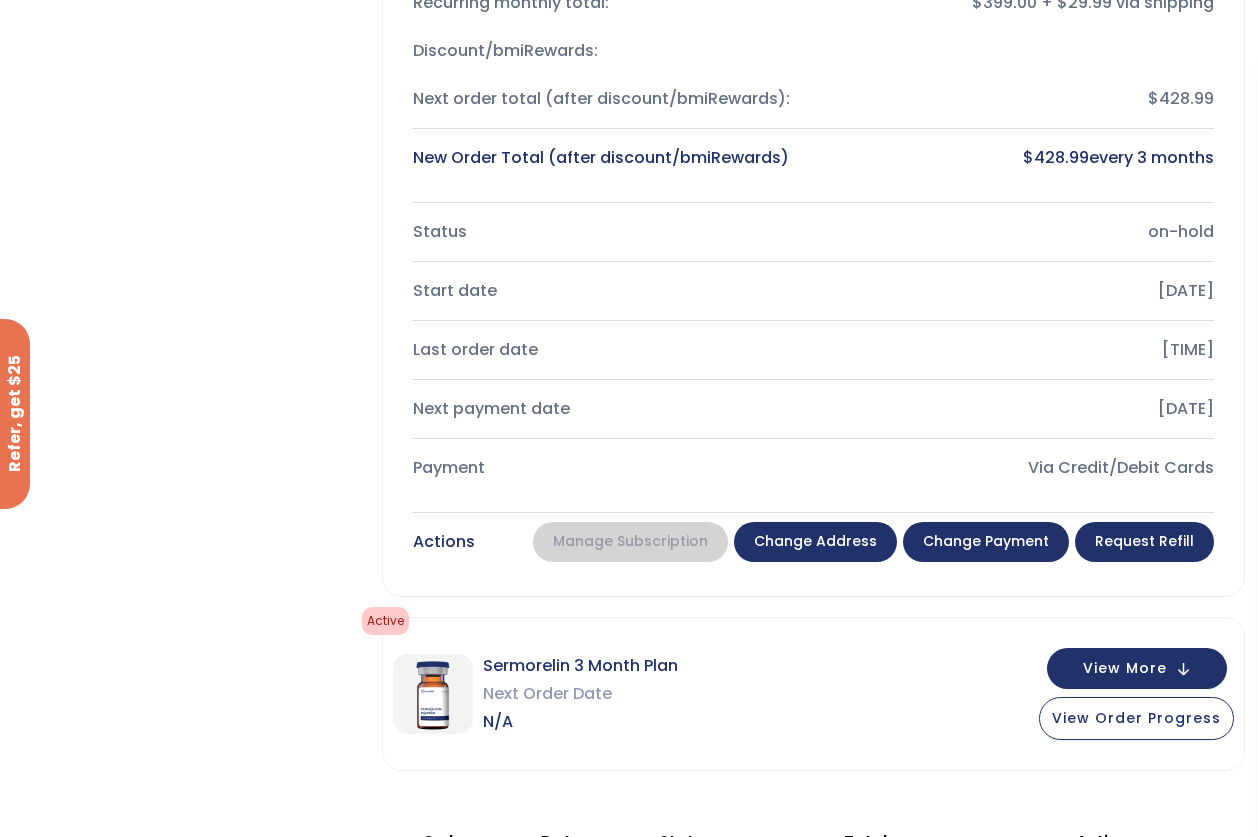 click on "Change payment" at bounding box center (986, 542) 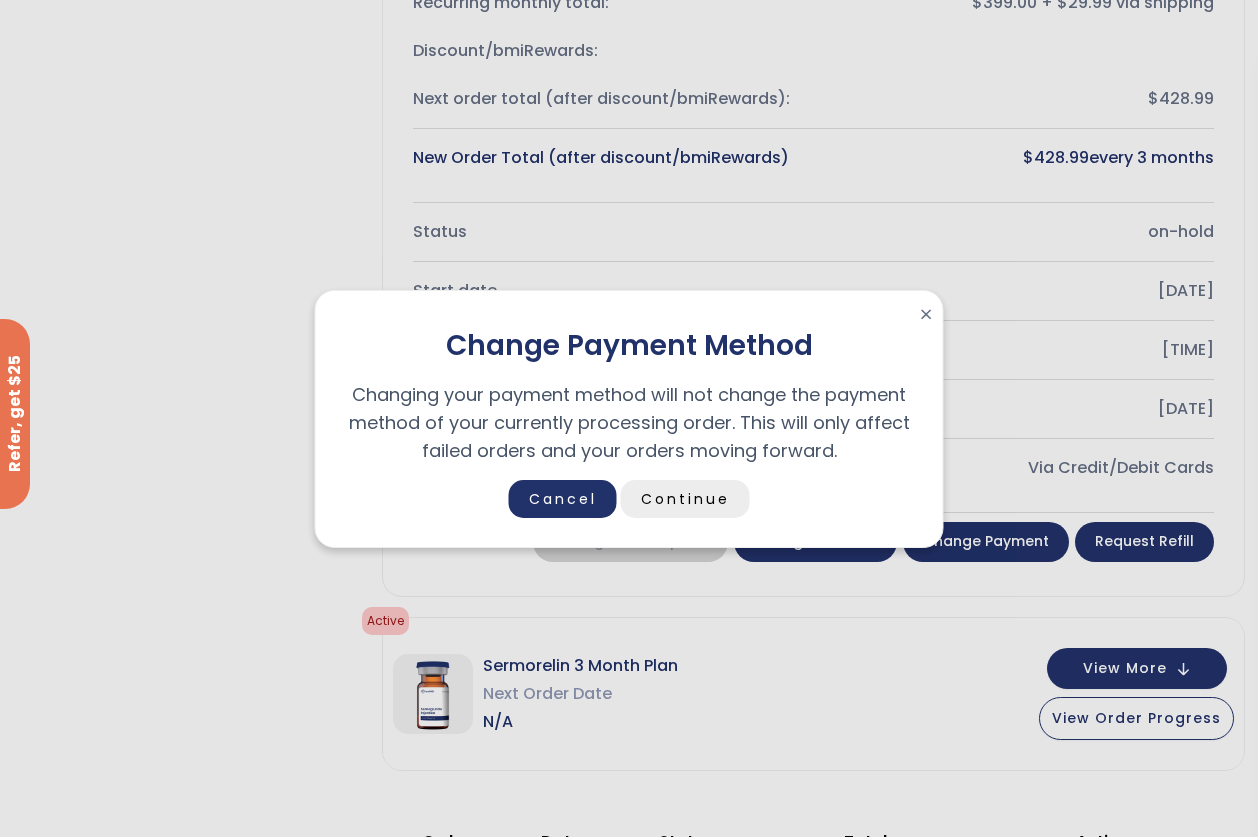 click on "Continue" at bounding box center (685, 499) 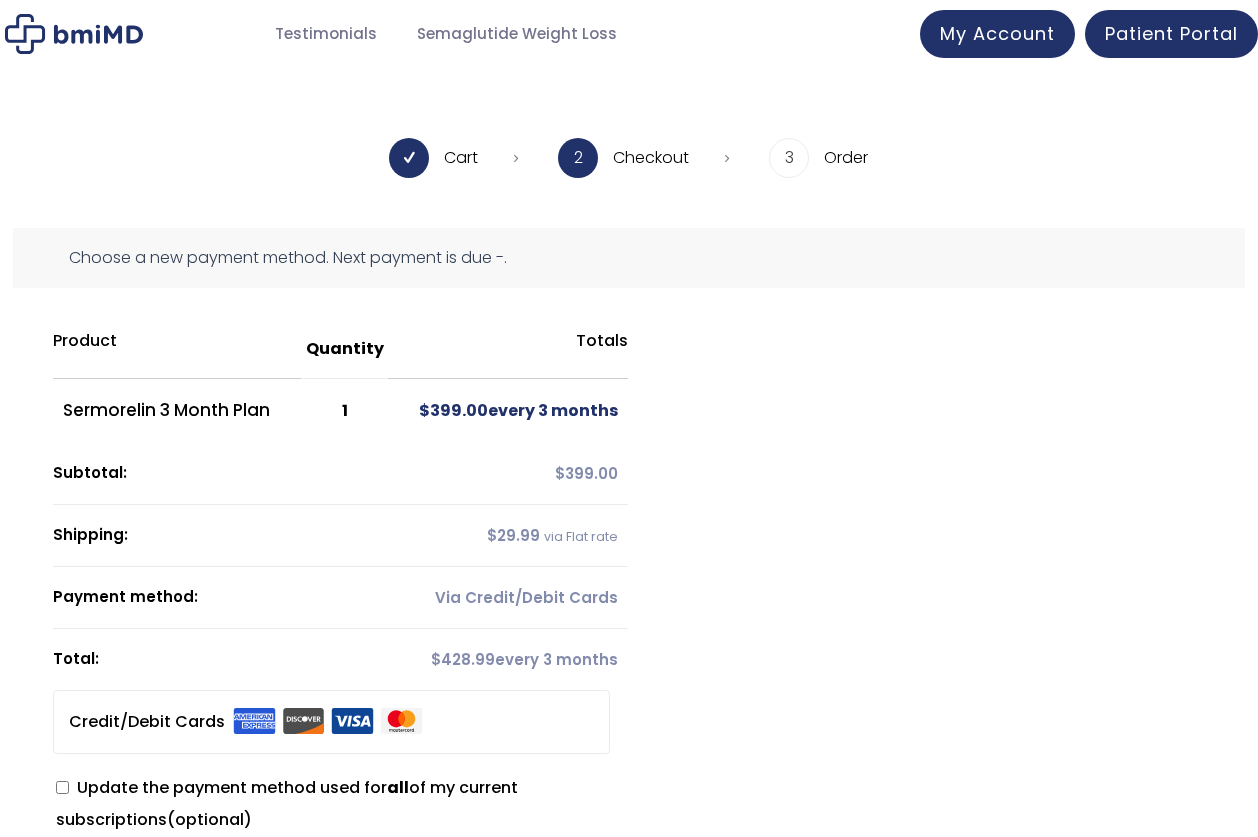 scroll, scrollTop: 0, scrollLeft: 0, axis: both 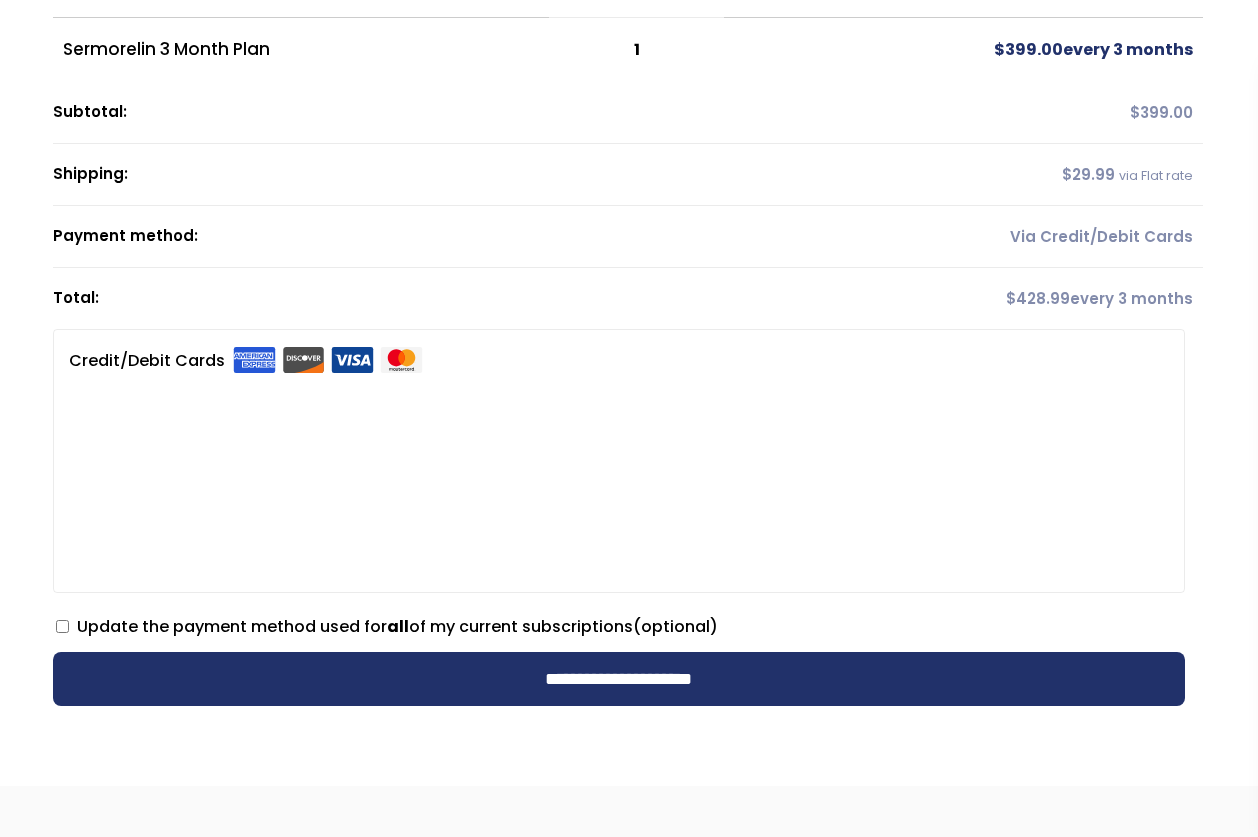 click on "Credit/Debit Cards" at bounding box center (619, 461) 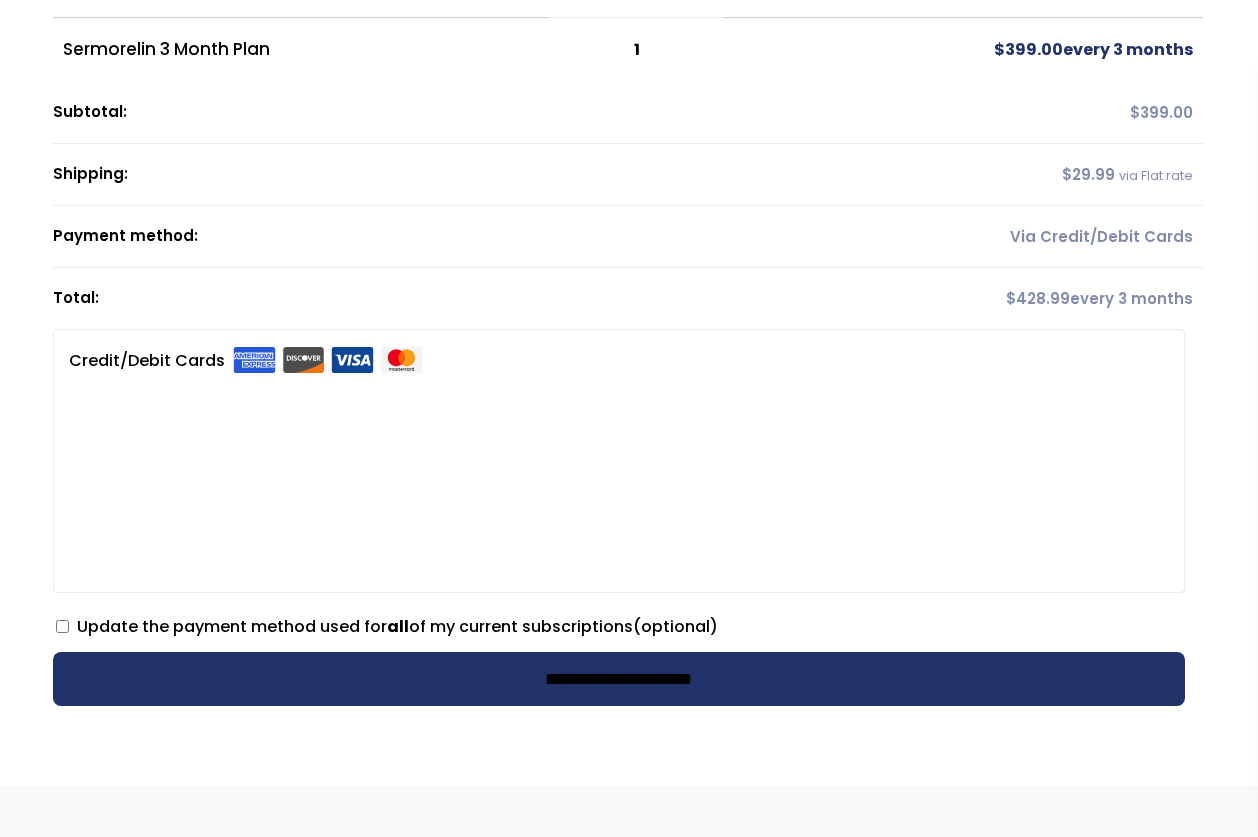 click on "**********" at bounding box center (619, 679) 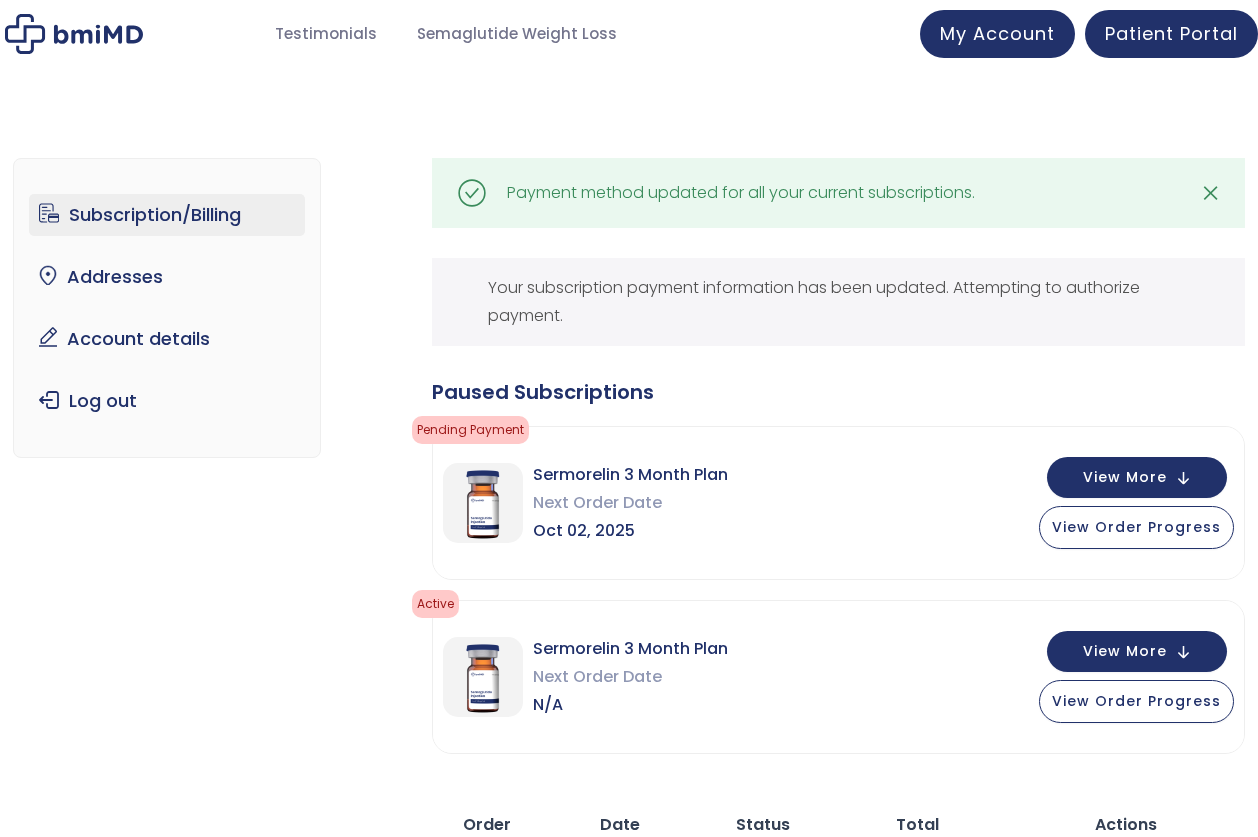 scroll, scrollTop: 0, scrollLeft: 0, axis: both 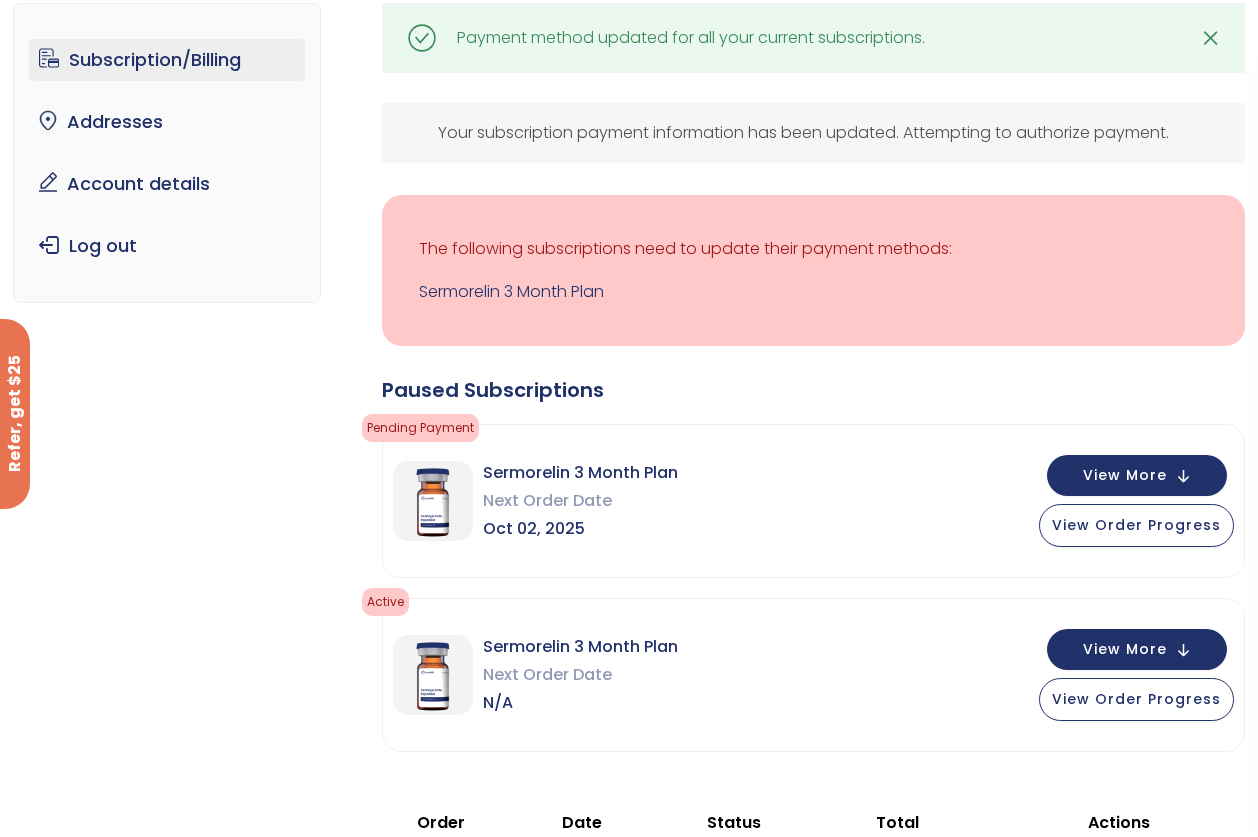 click on "The following subscriptions need to update their payment methods:
Sermorelin 3 Month Plan" at bounding box center [813, 270] 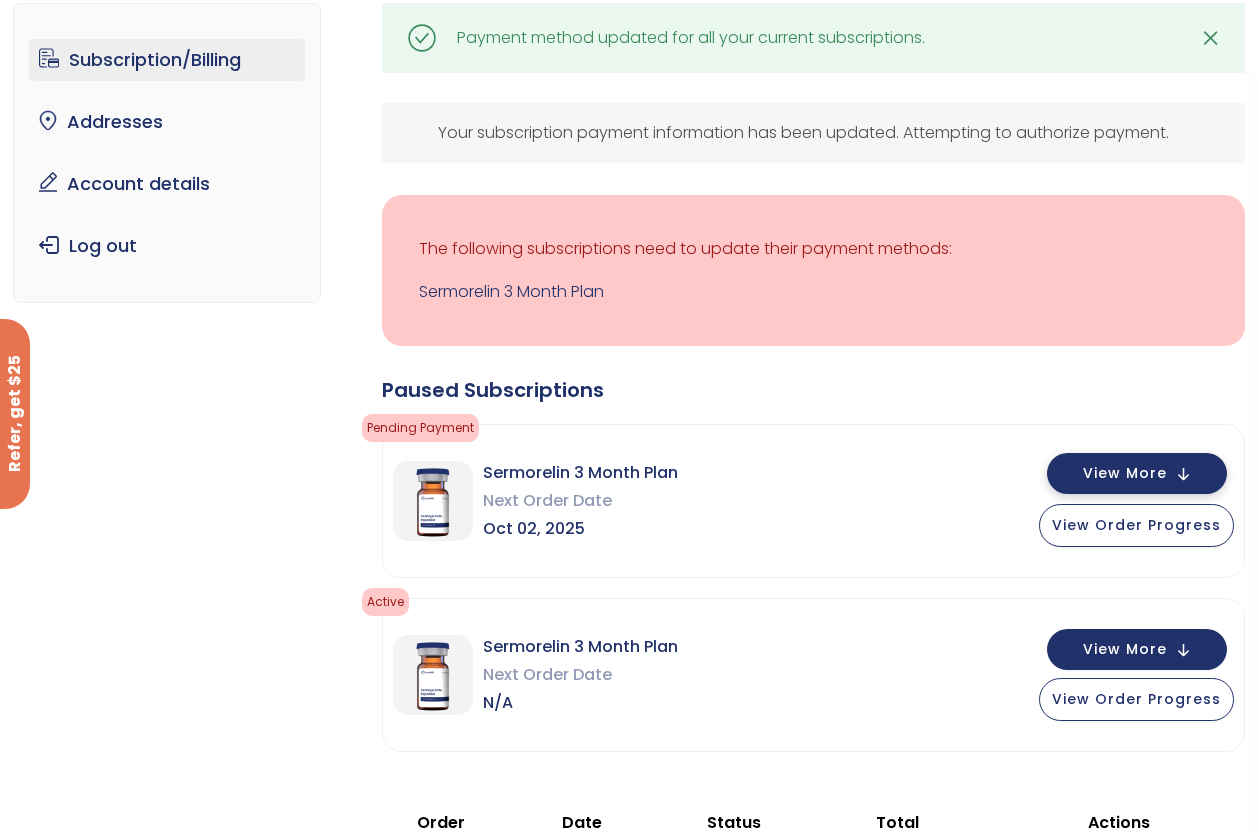 click on "View More" at bounding box center [1125, 473] 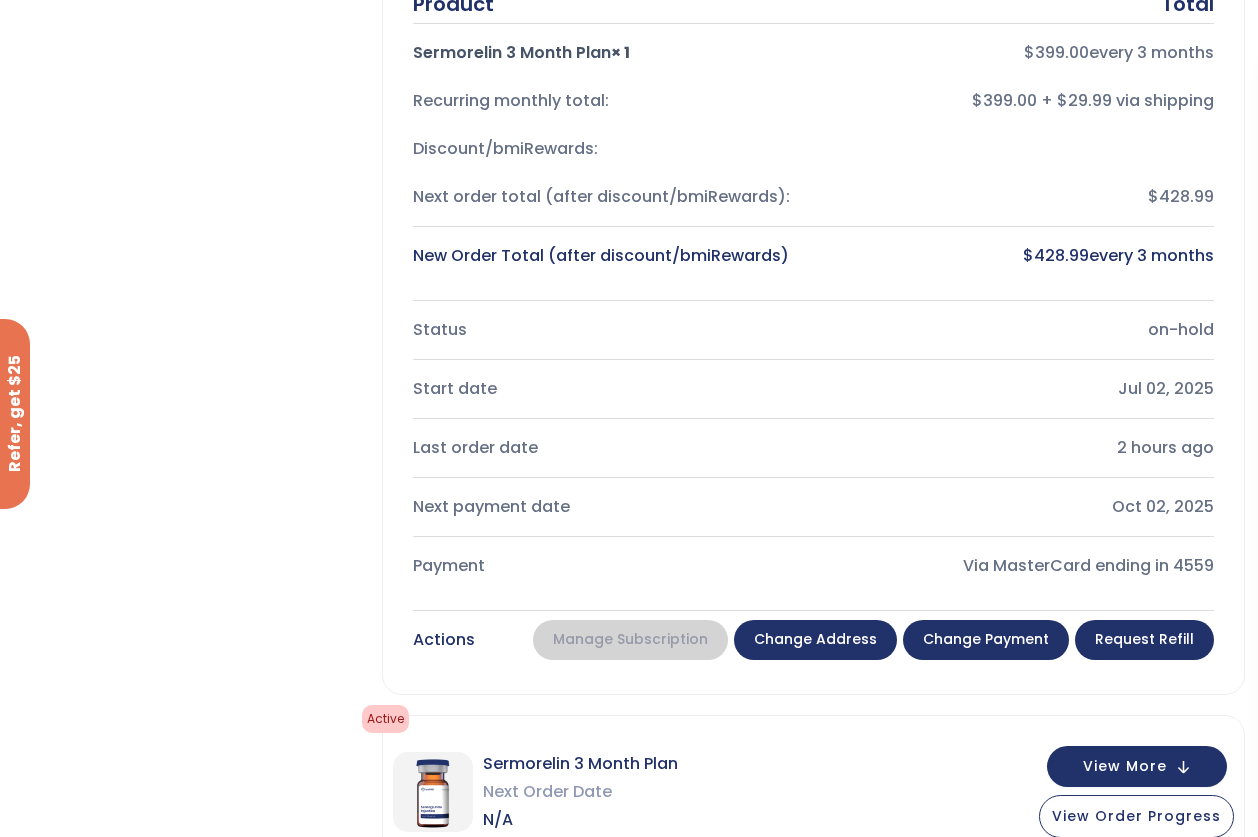 scroll, scrollTop: 950, scrollLeft: 0, axis: vertical 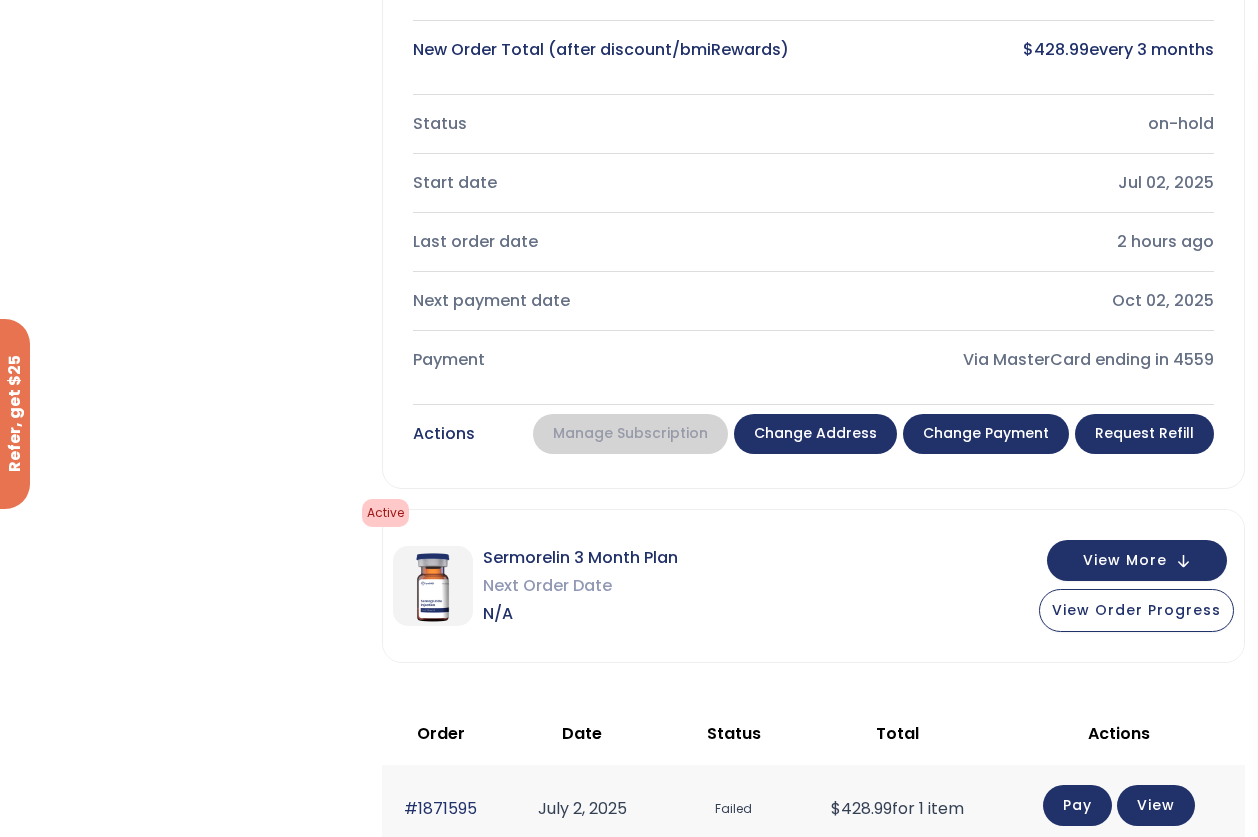 click on "Change payment" at bounding box center [986, 434] 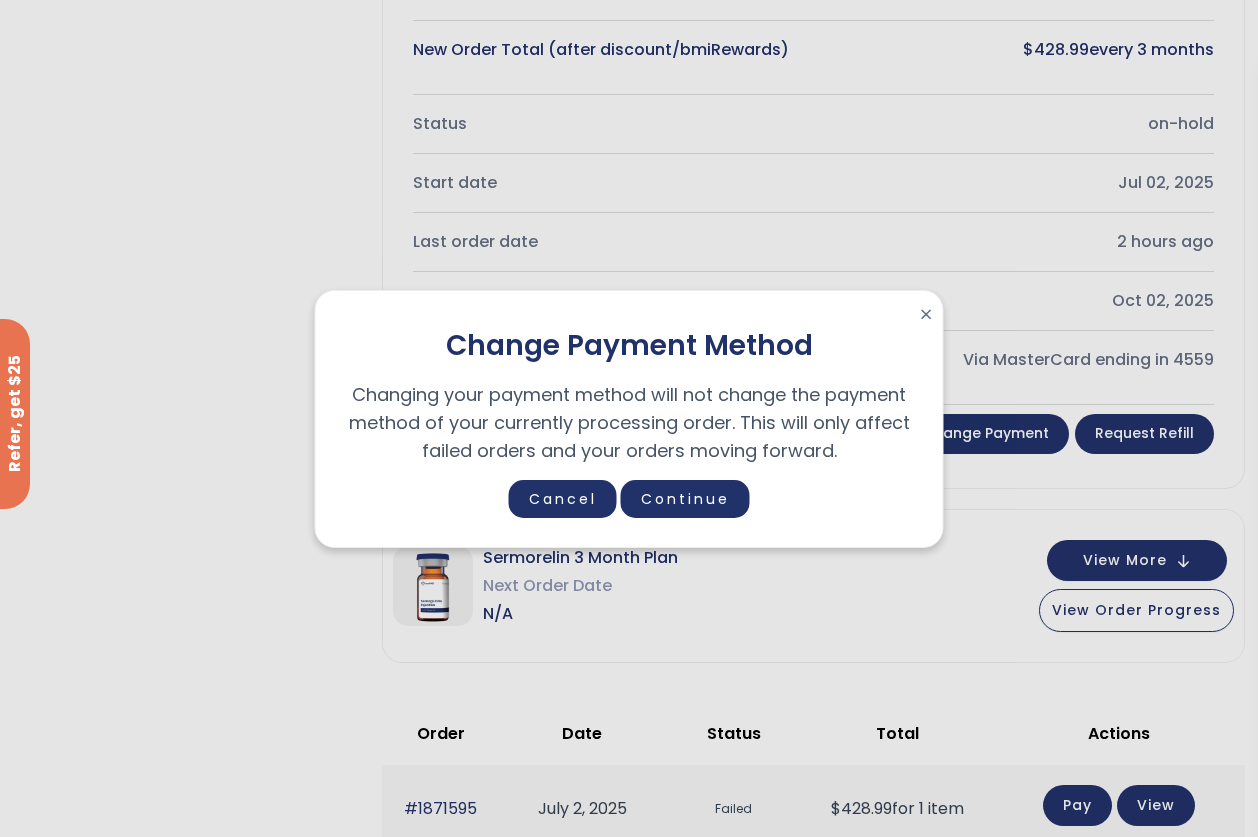 click on "×" at bounding box center (926, 315) 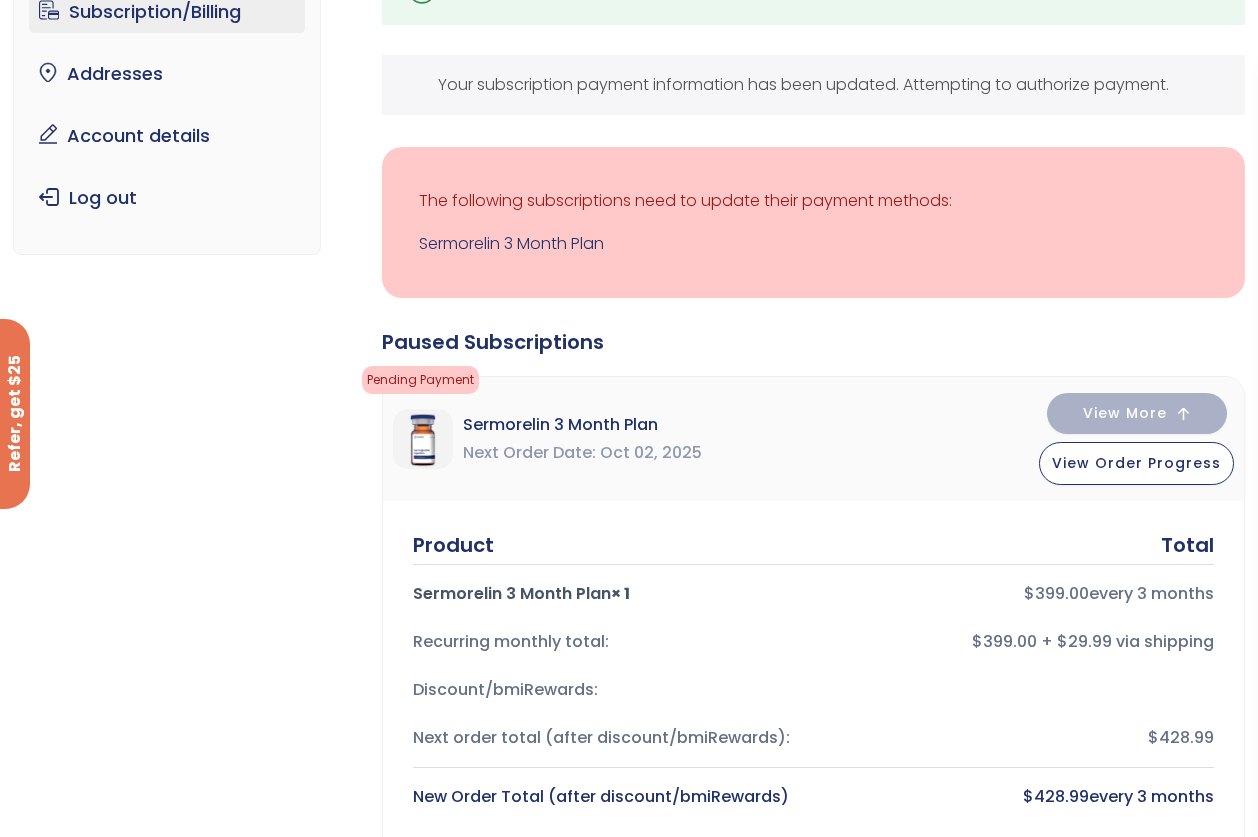 scroll, scrollTop: 0, scrollLeft: 0, axis: both 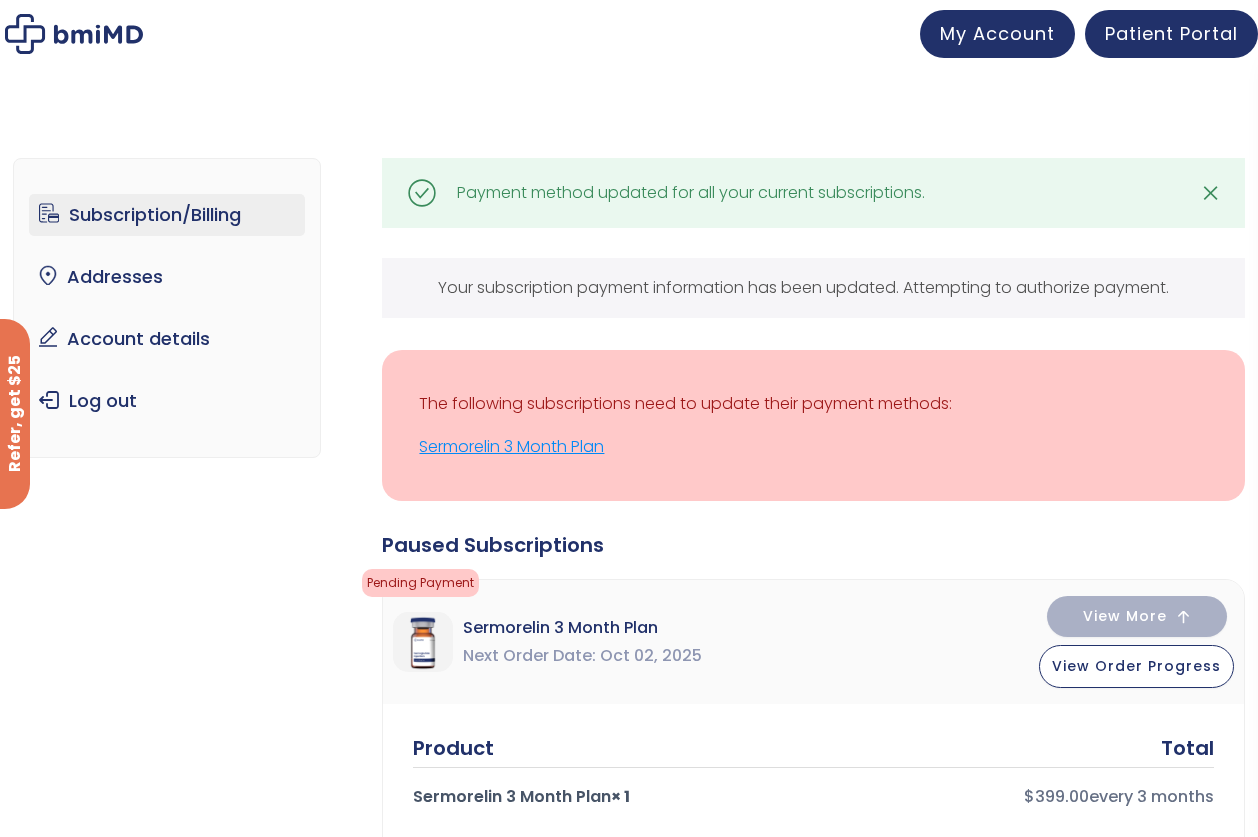 click on "Sermorelin 3 Month Plan" at bounding box center [813, 447] 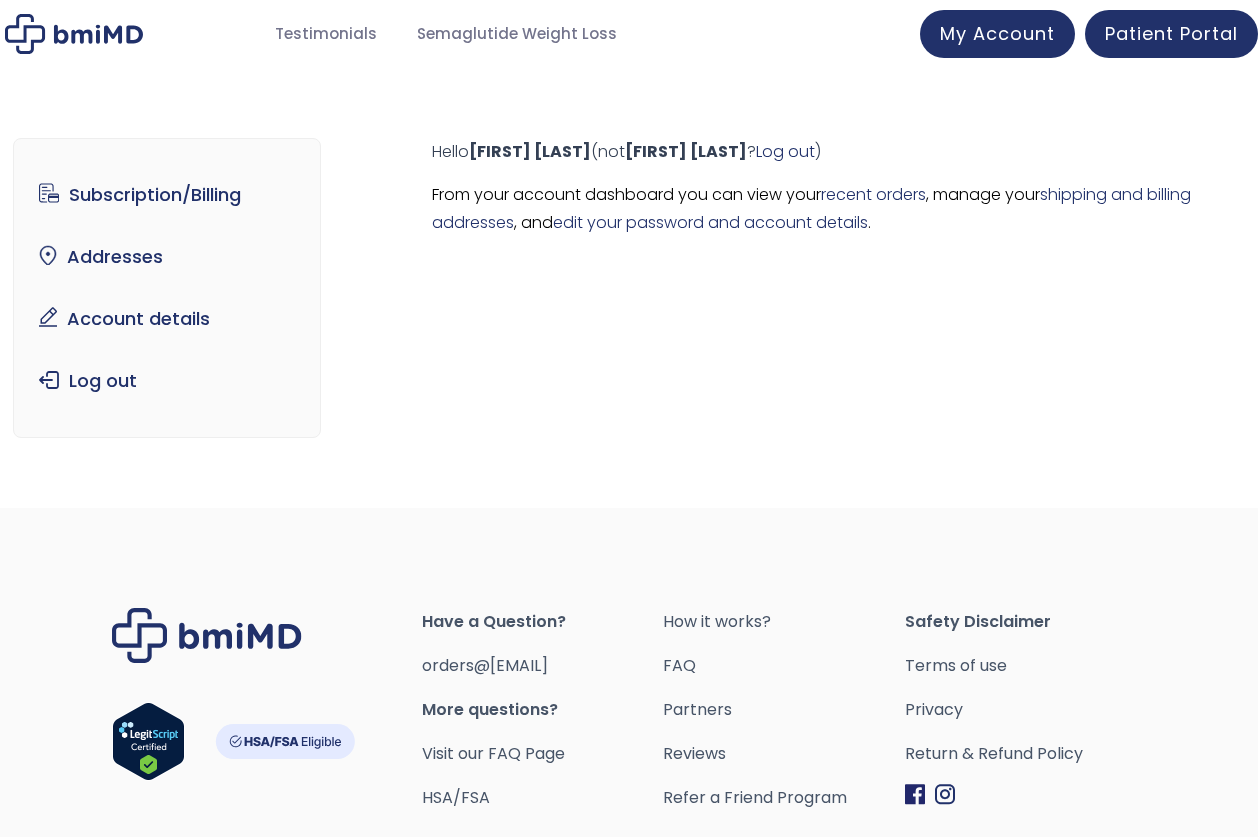 scroll, scrollTop: 0, scrollLeft: 0, axis: both 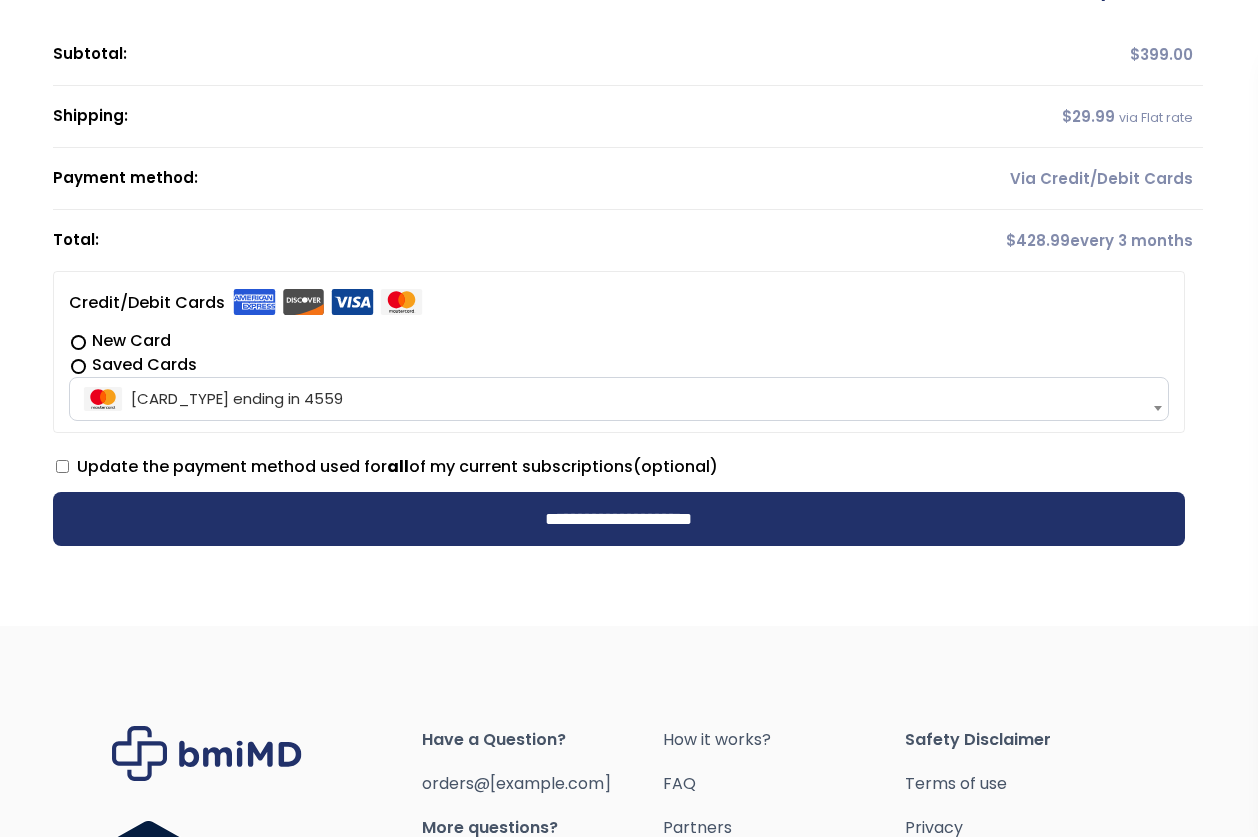 click on "Update the payment method used for all of my current subscriptions (optional)" at bounding box center [387, 466] 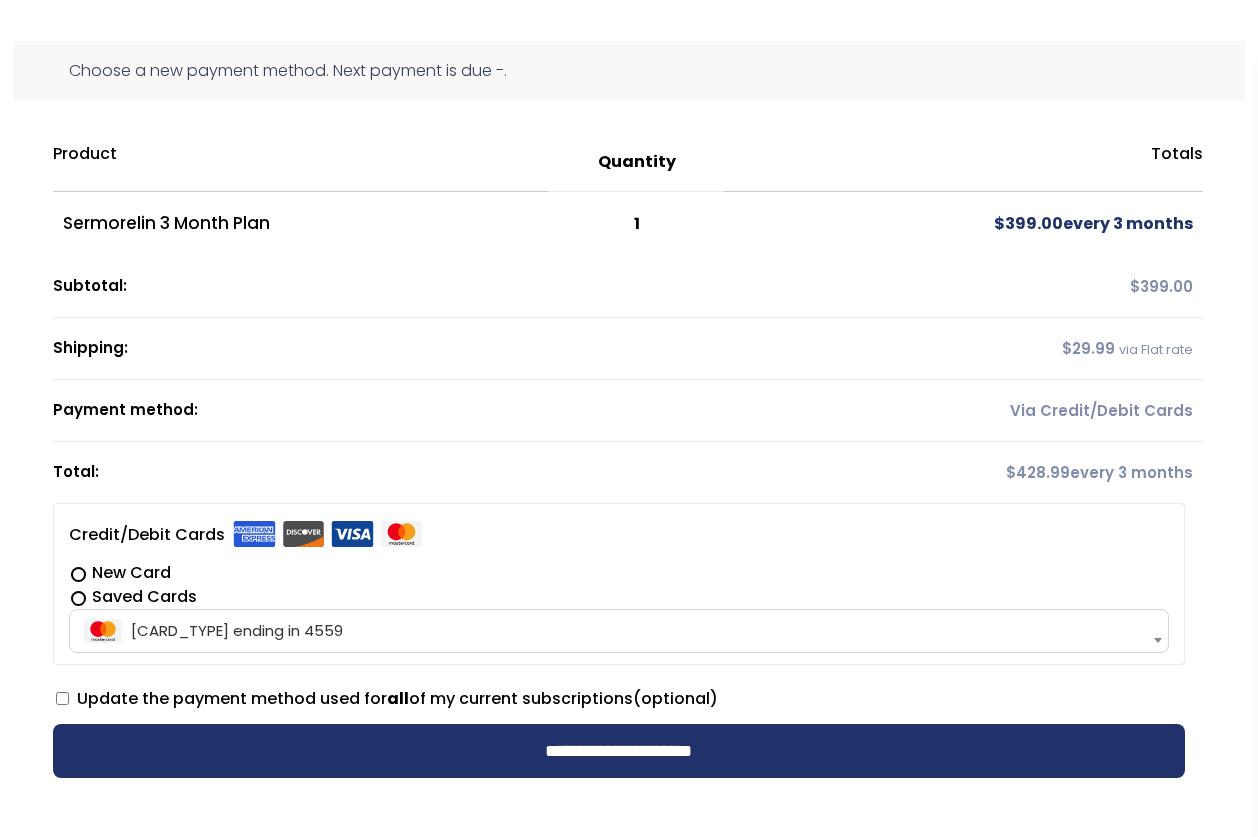 scroll, scrollTop: 418, scrollLeft: 0, axis: vertical 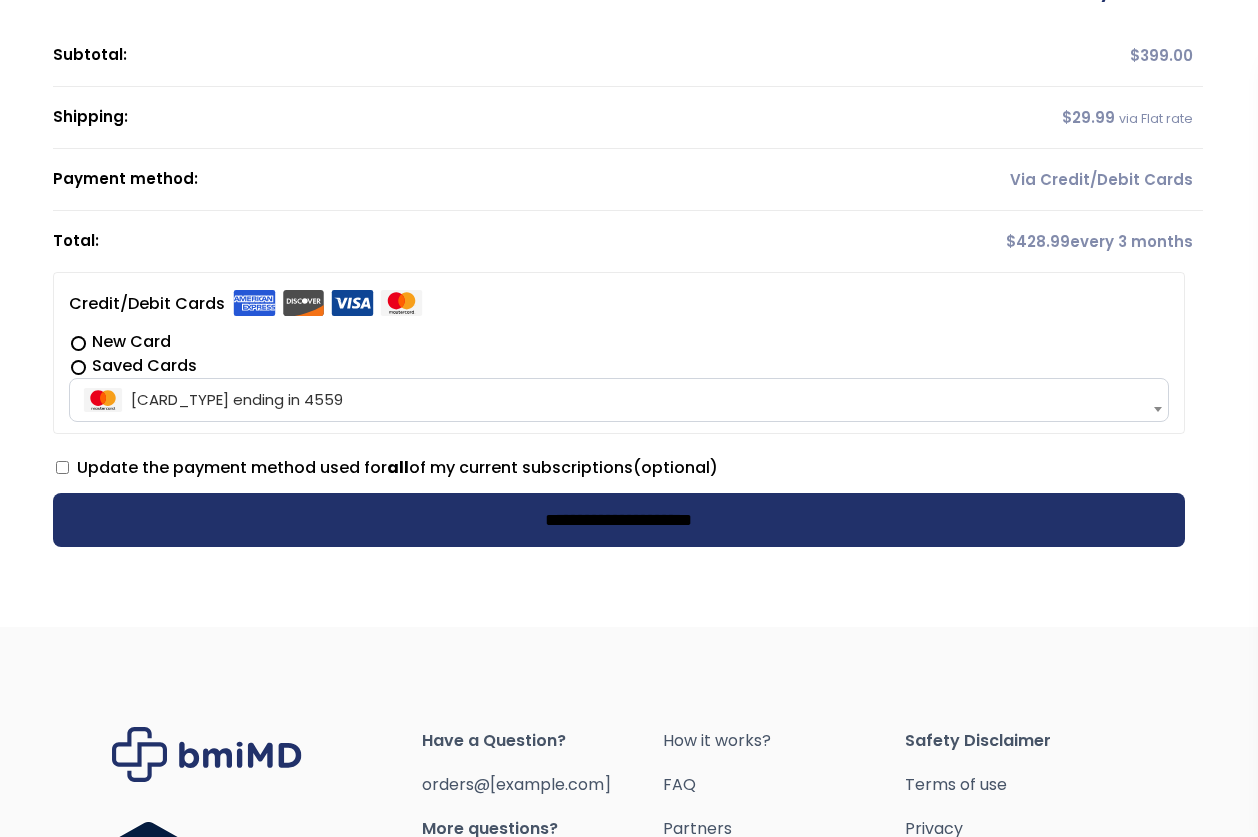 click on "**********" at bounding box center [619, 520] 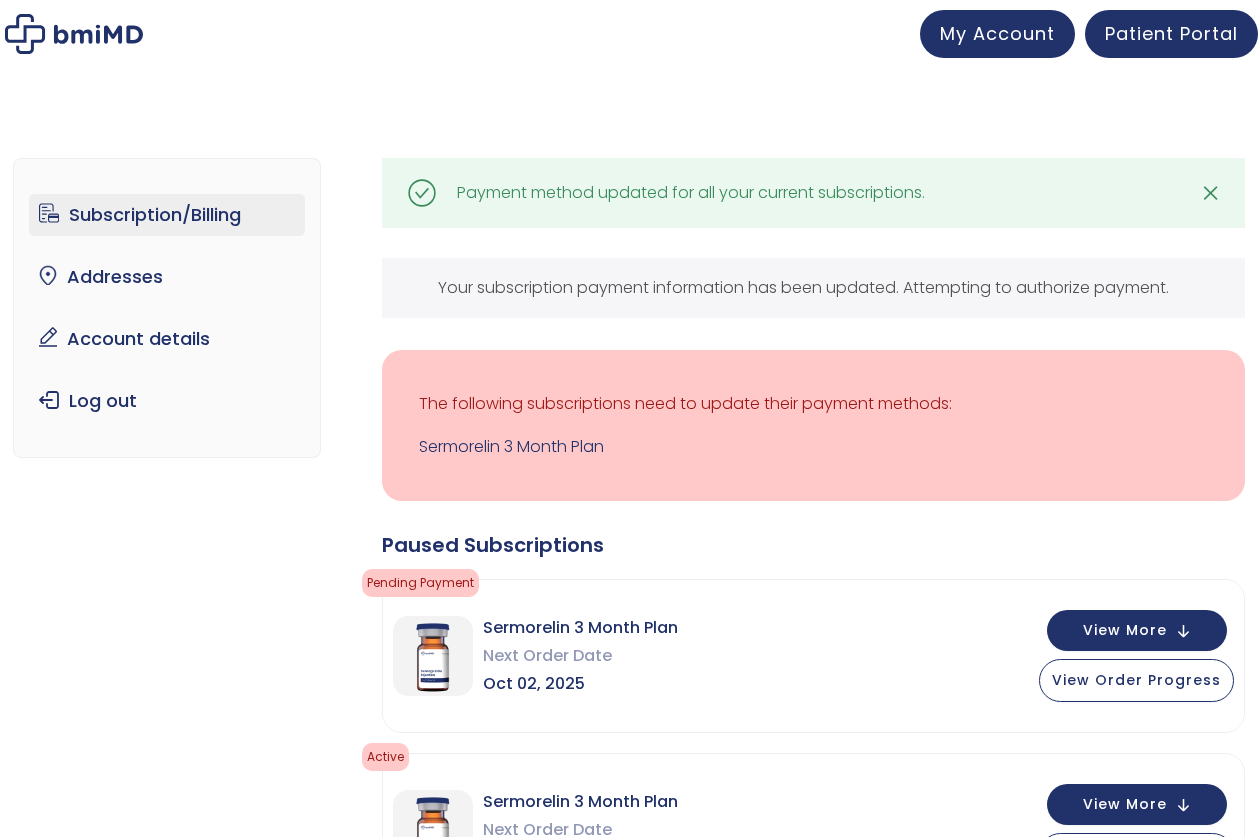 scroll, scrollTop: 0, scrollLeft: 0, axis: both 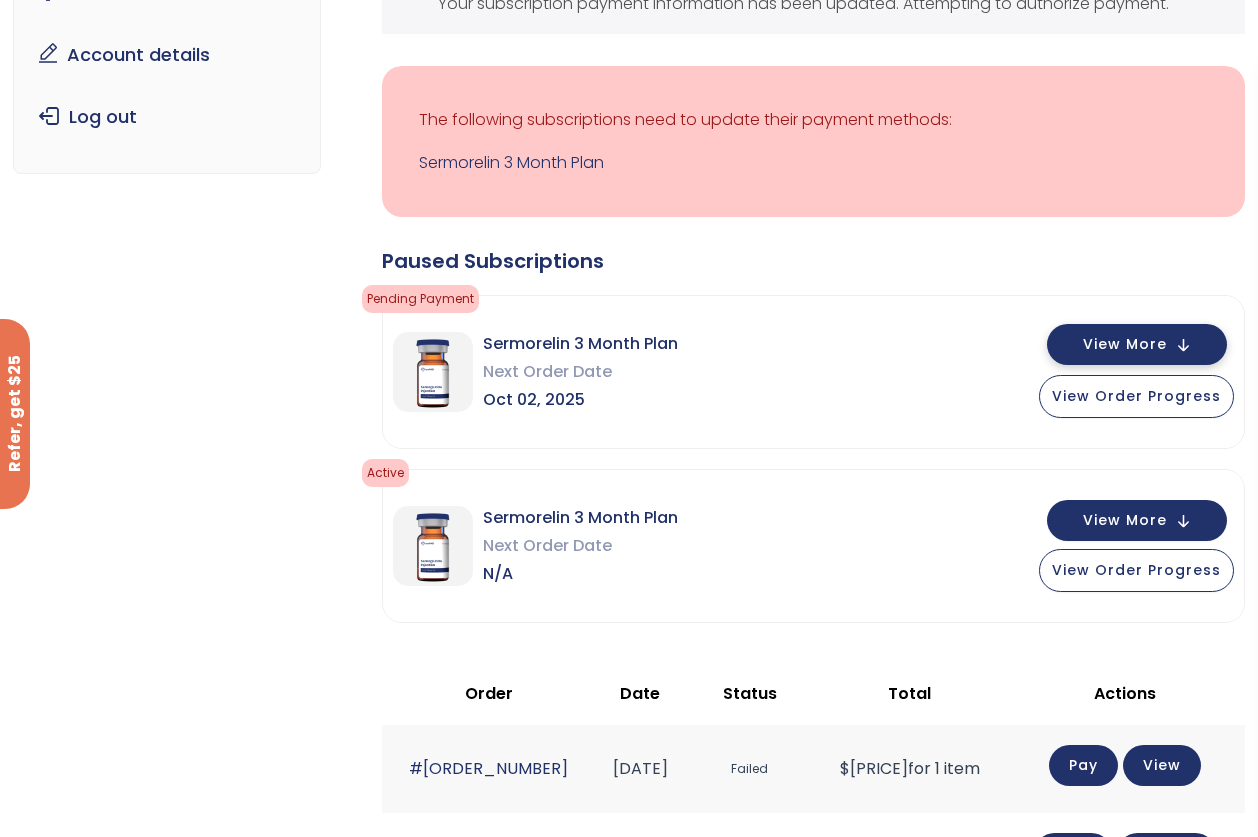 click on "View More" at bounding box center (1137, 344) 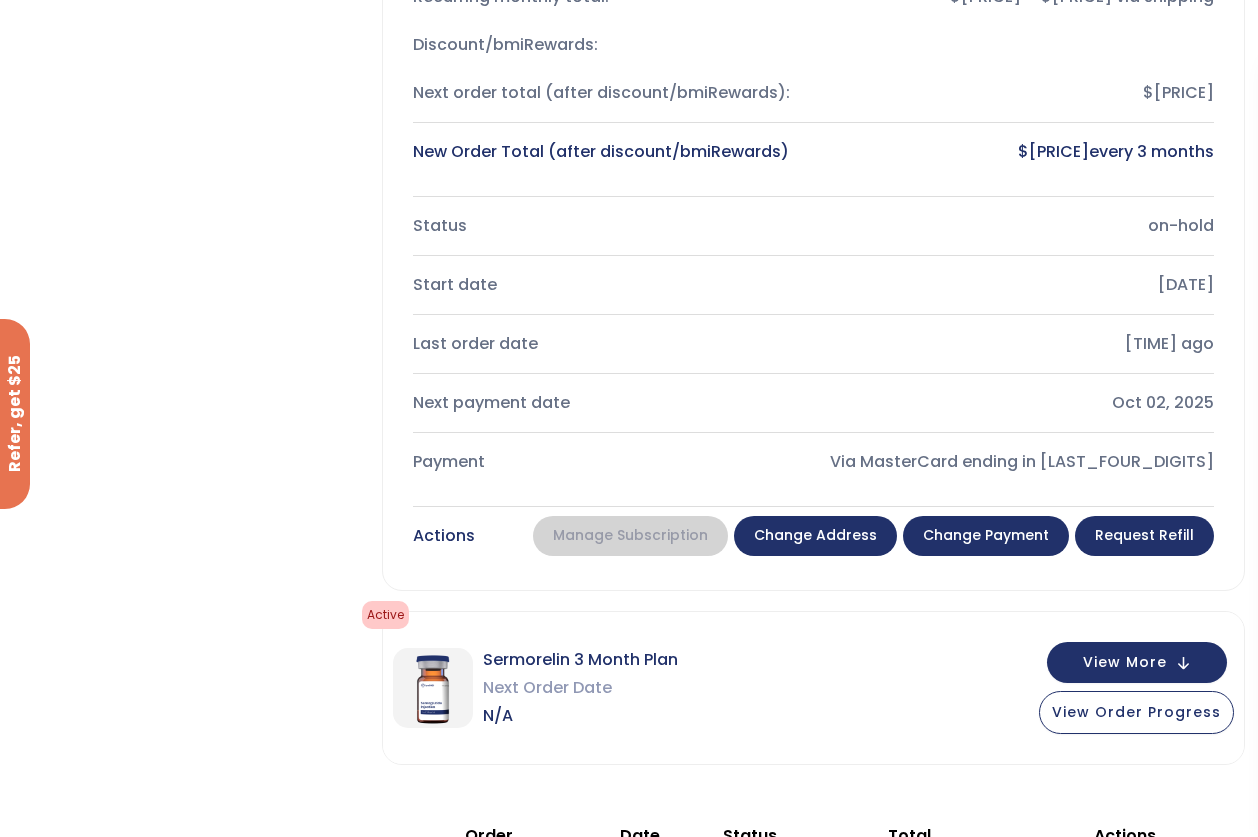 scroll, scrollTop: 860, scrollLeft: 0, axis: vertical 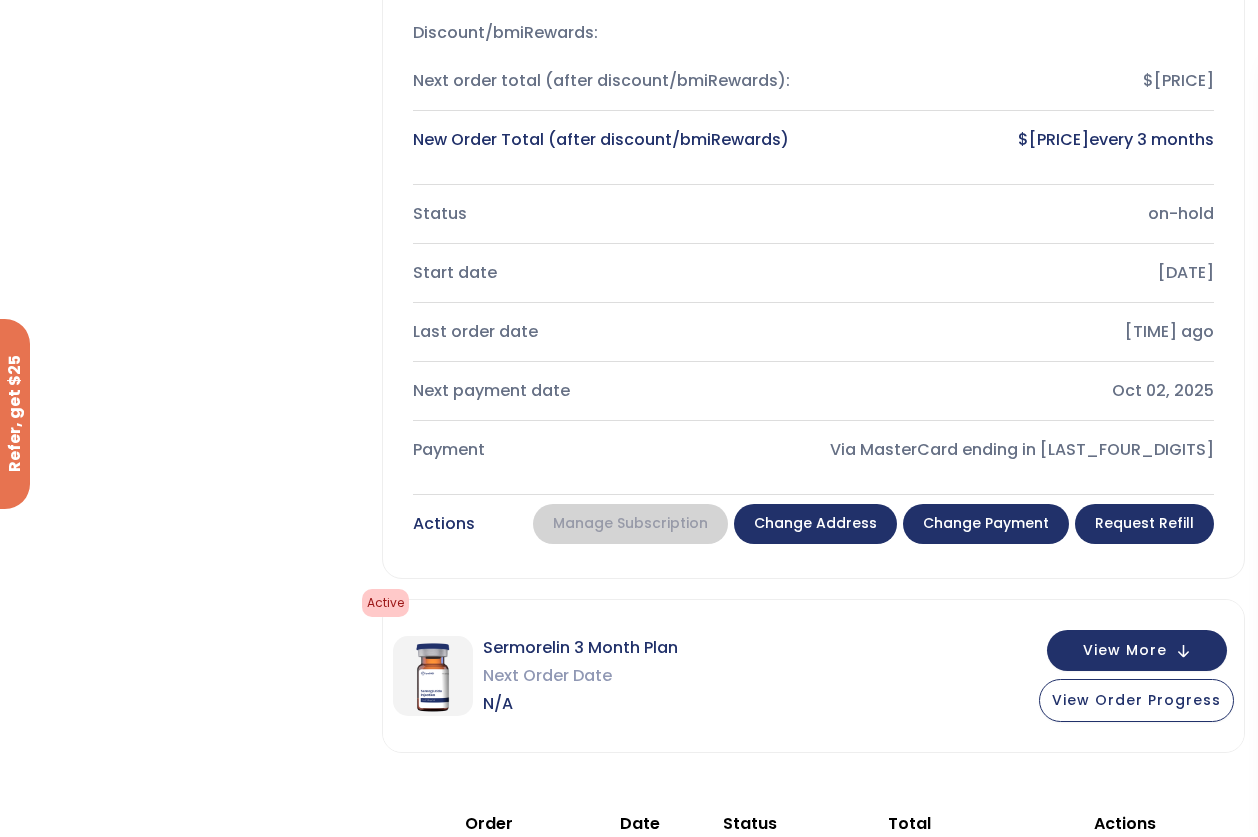 click on "Change payment" at bounding box center (986, 524) 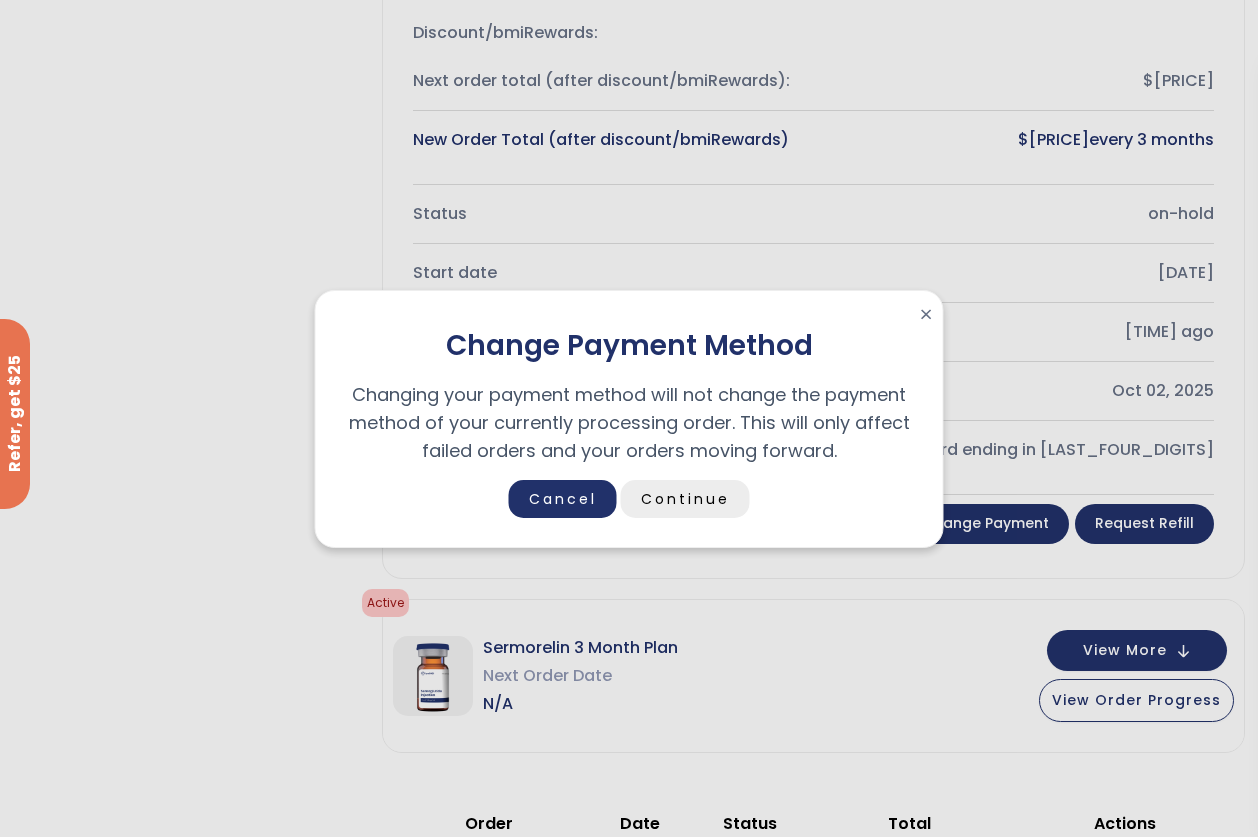 click on "Continue" at bounding box center [685, 499] 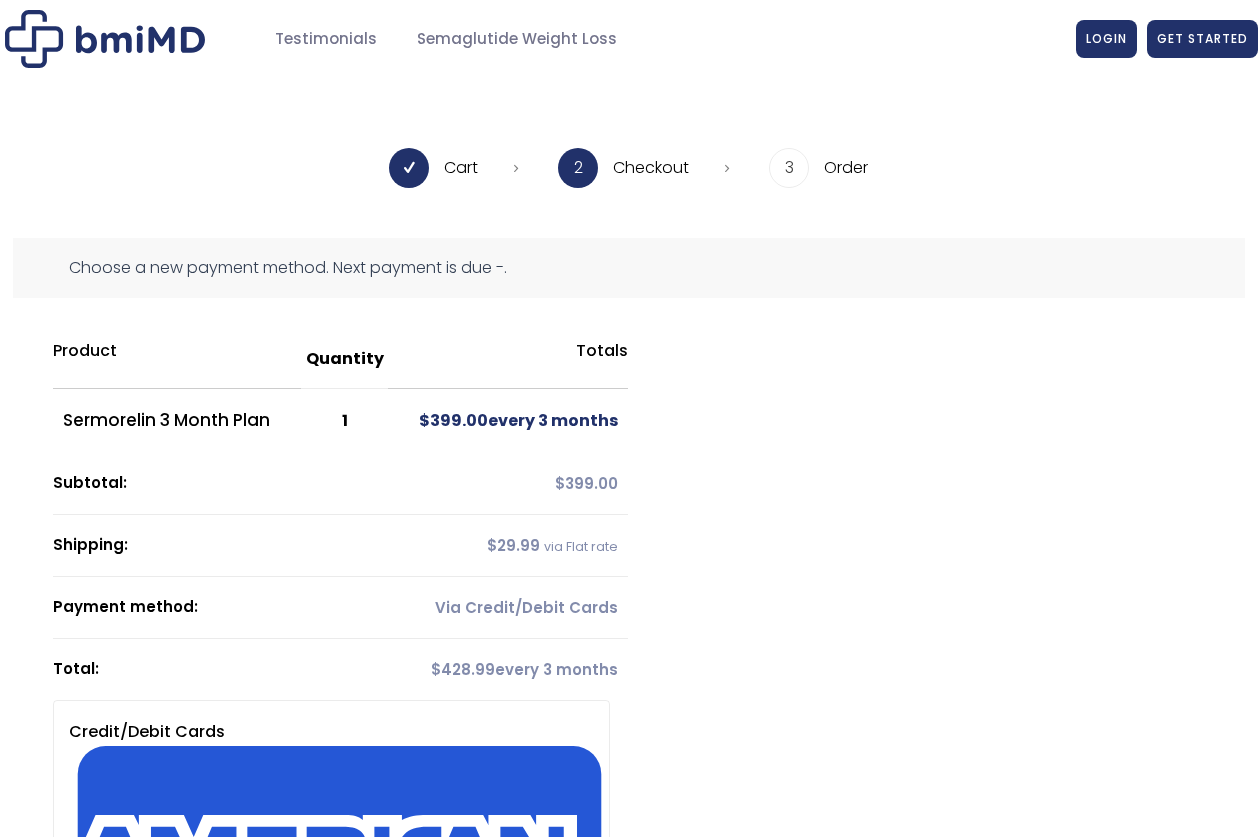 scroll, scrollTop: 0, scrollLeft: 0, axis: both 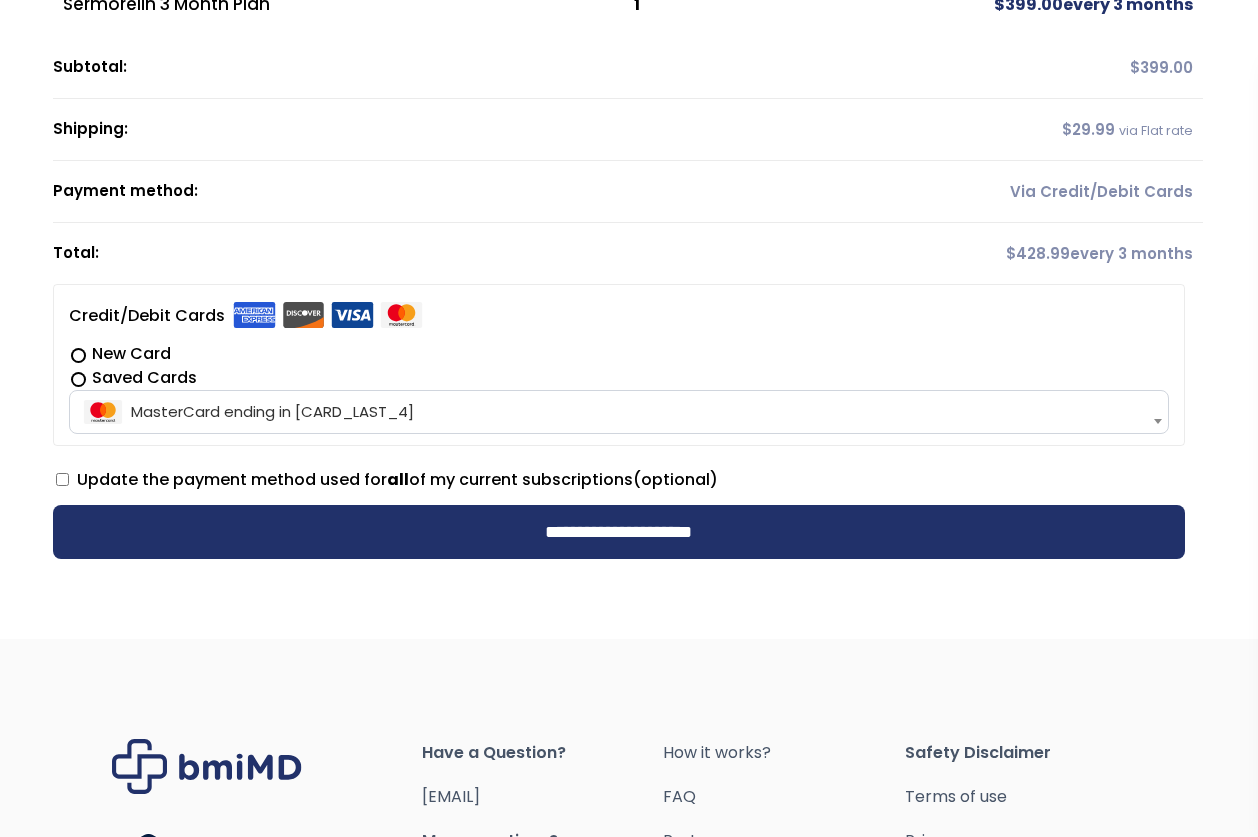 click on "New Card" at bounding box center [619, 354] 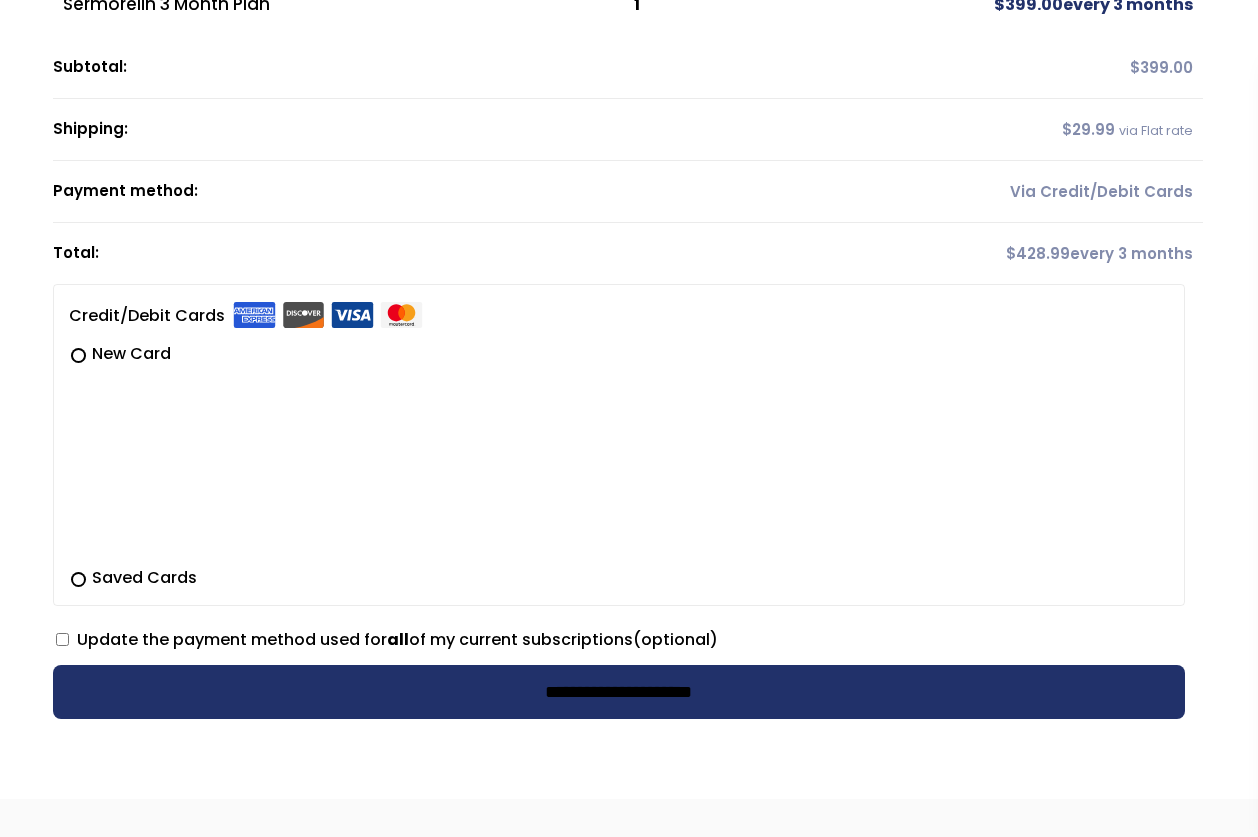 click on "**********" at bounding box center [619, 692] 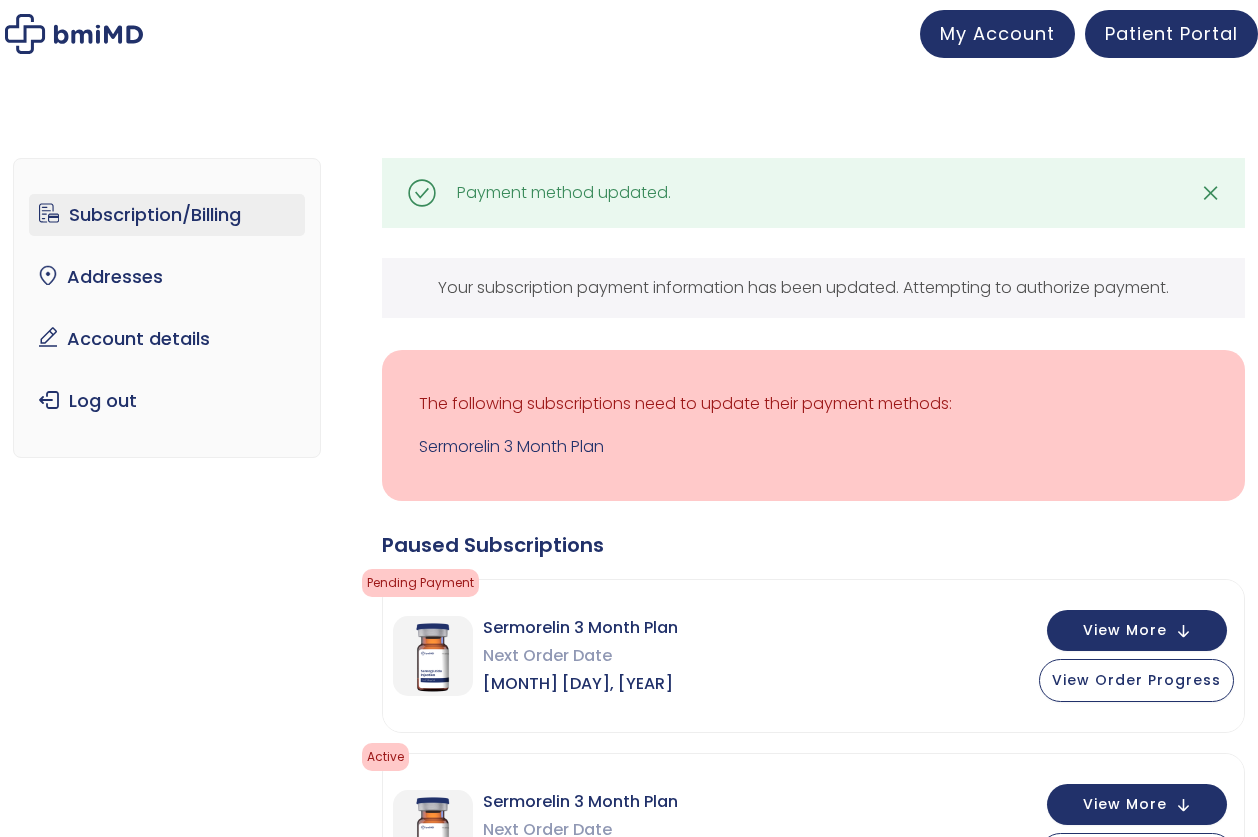 scroll, scrollTop: 0, scrollLeft: 0, axis: both 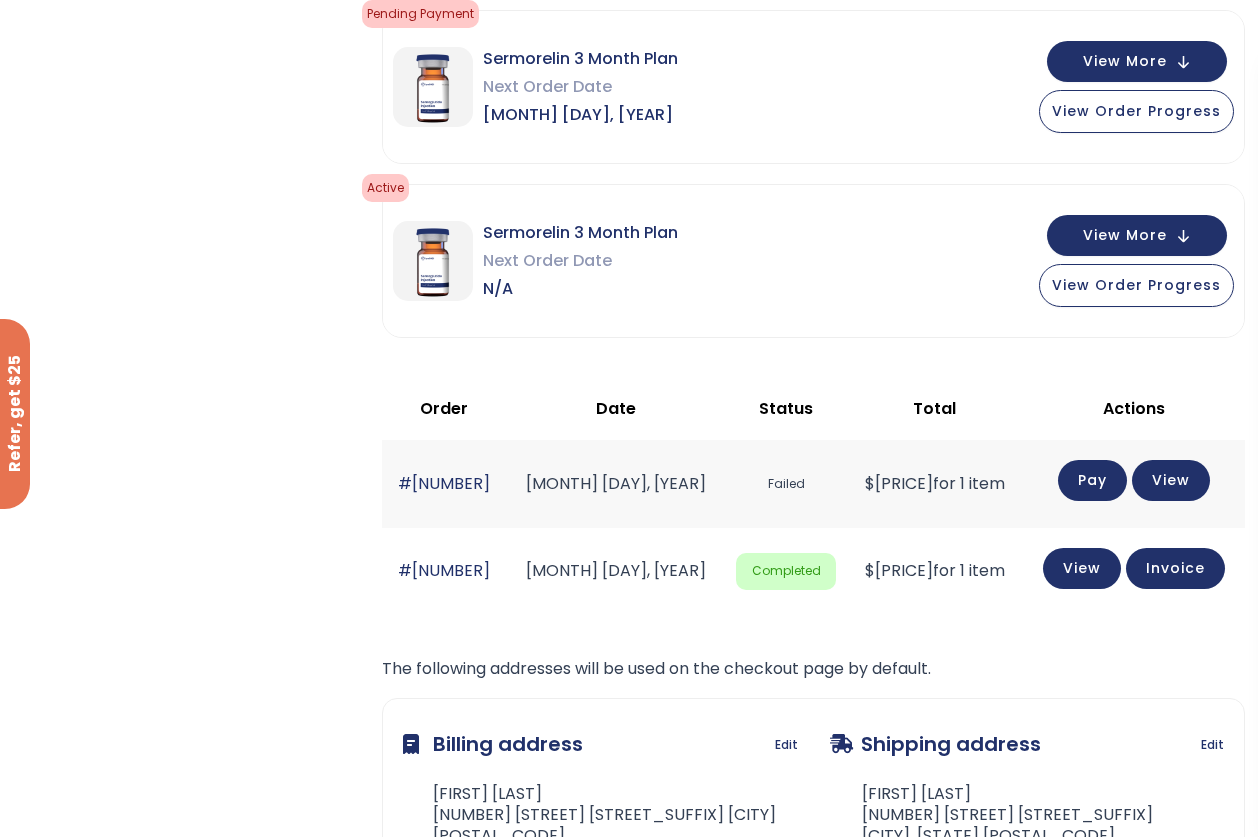 click on "Pay" at bounding box center (1065, 480) 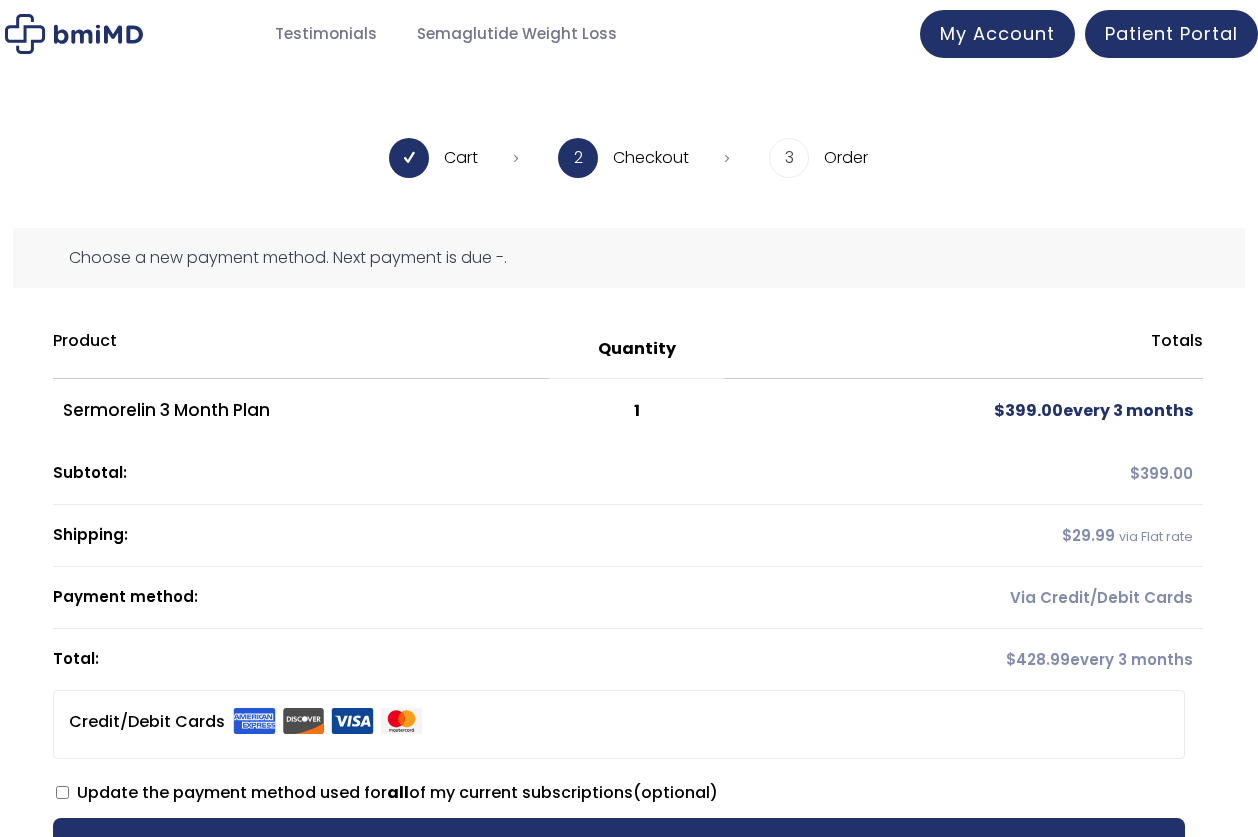 scroll, scrollTop: 0, scrollLeft: 0, axis: both 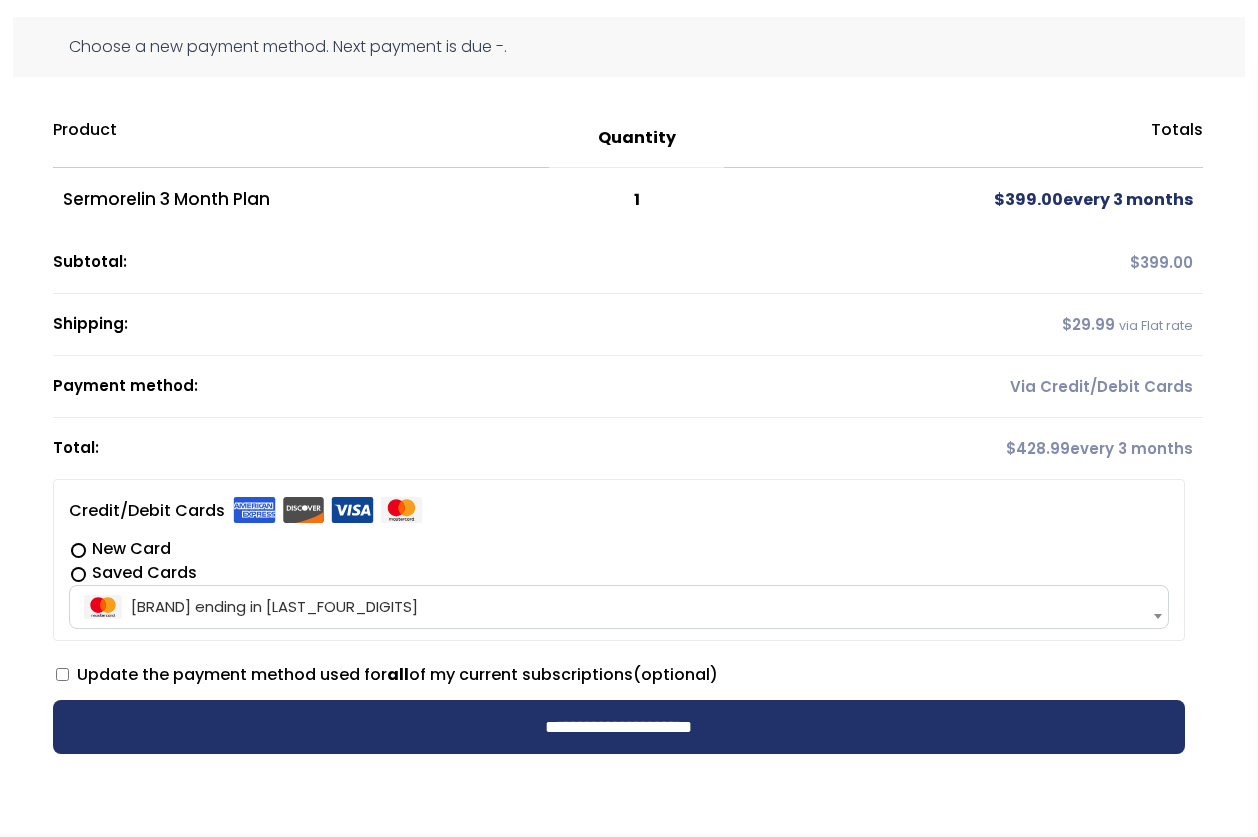 click on "New Card" at bounding box center [619, 549] 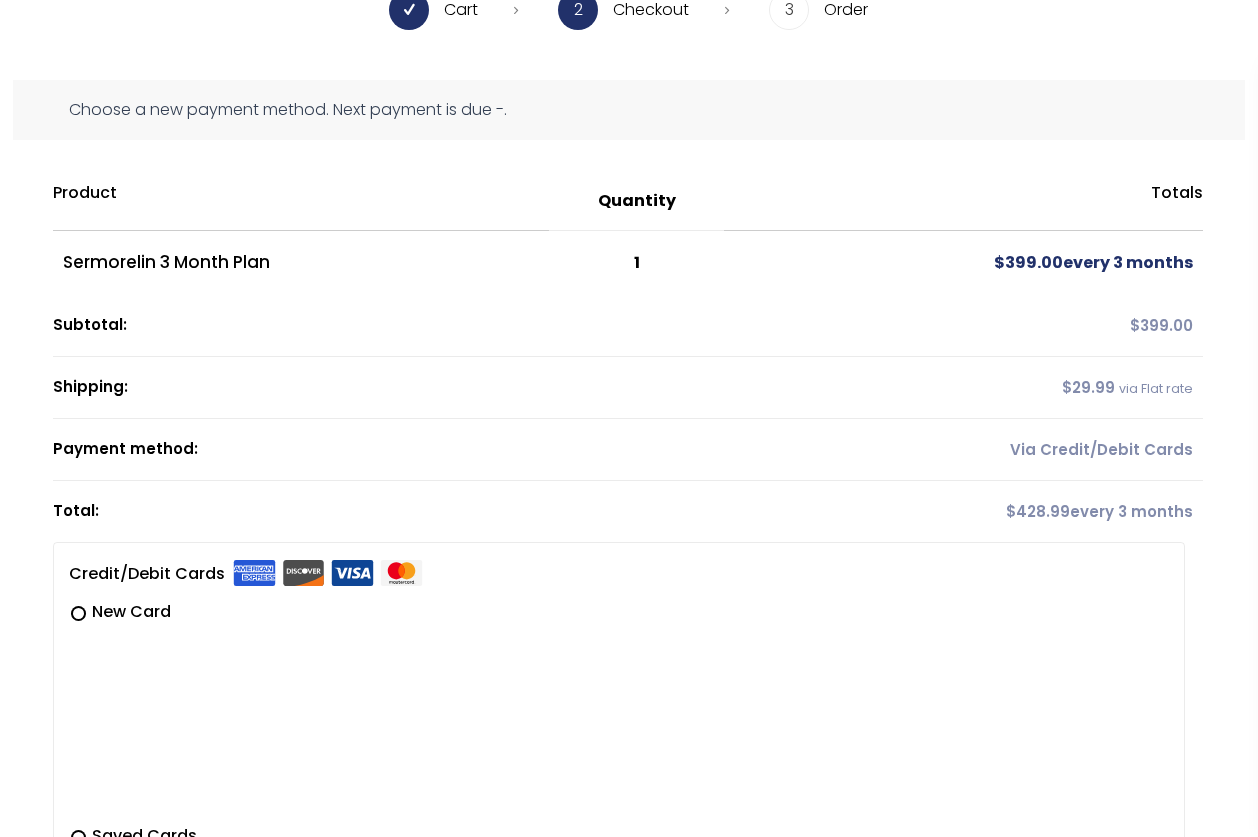 scroll, scrollTop: 0, scrollLeft: 0, axis: both 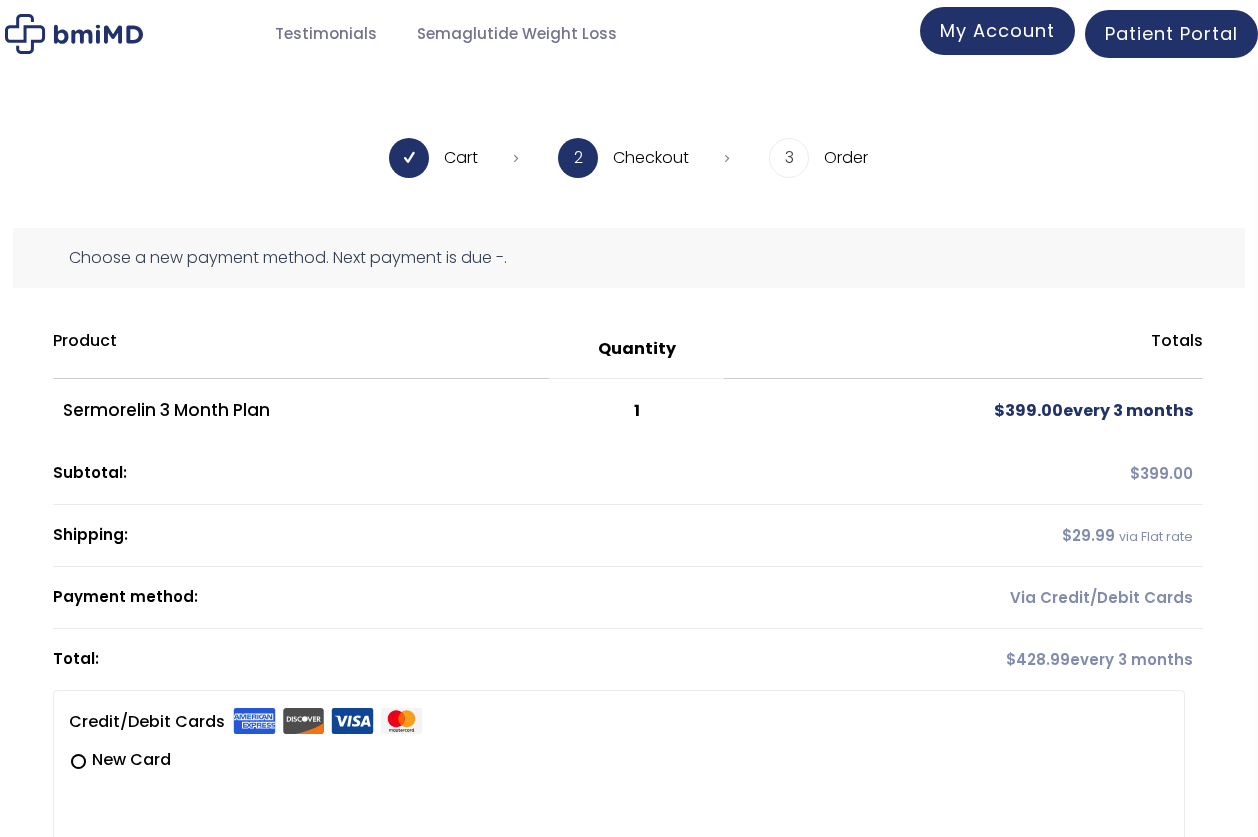 click on "My Account" at bounding box center (997, 30) 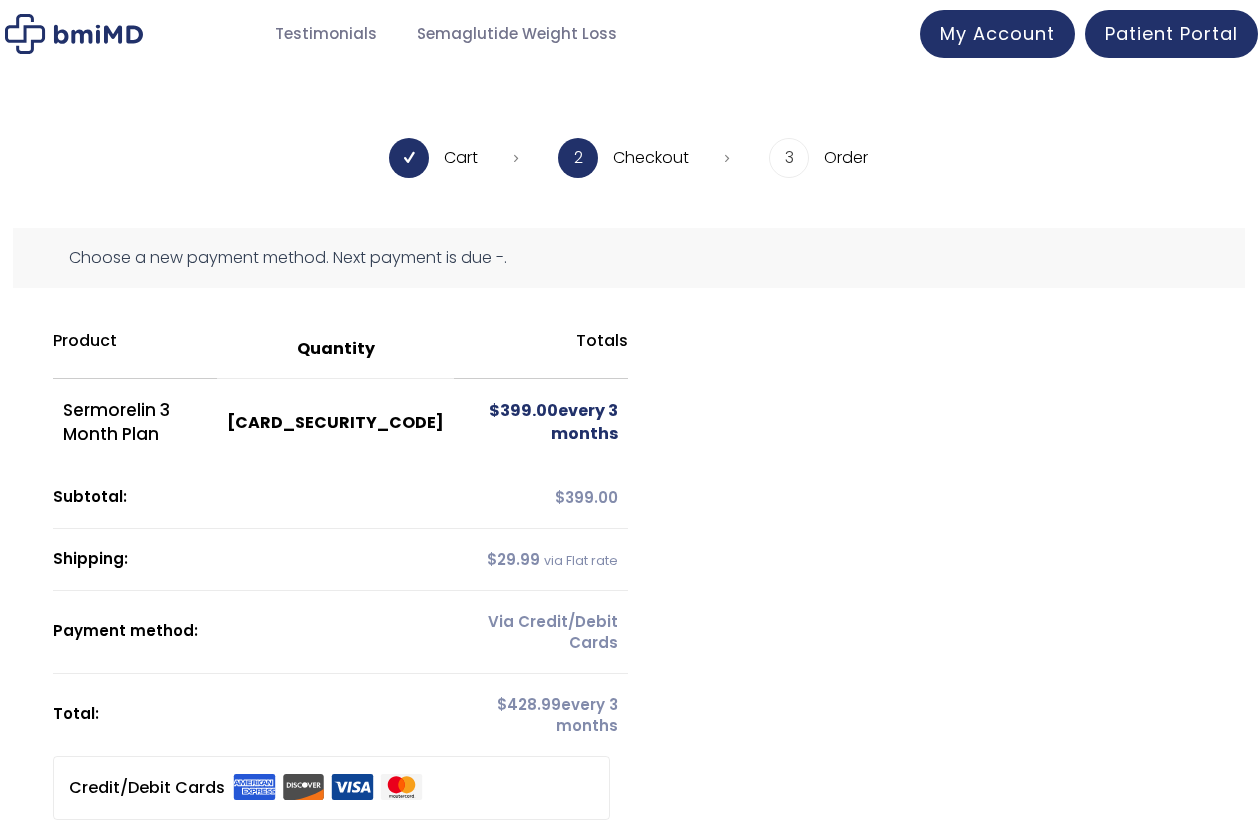 scroll, scrollTop: 0, scrollLeft: 0, axis: both 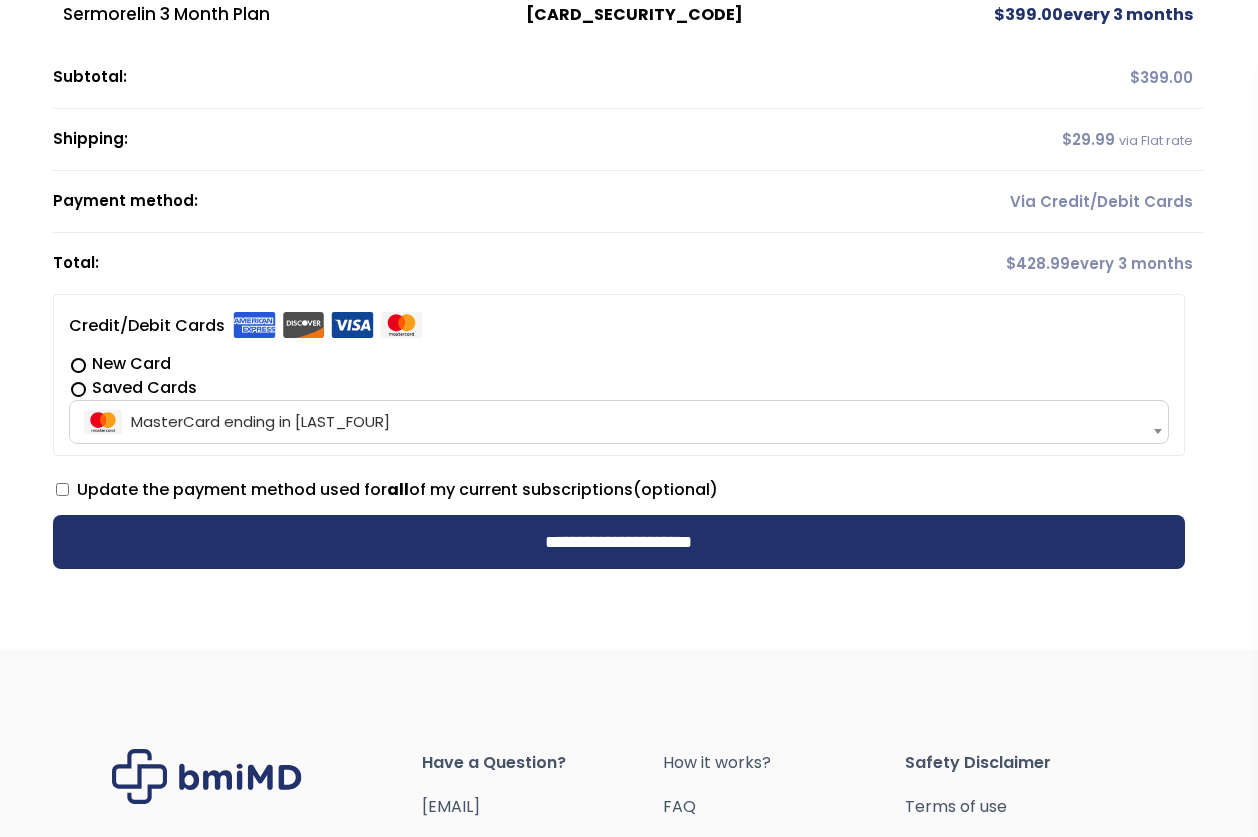 click on "New Card" at bounding box center (619, 364) 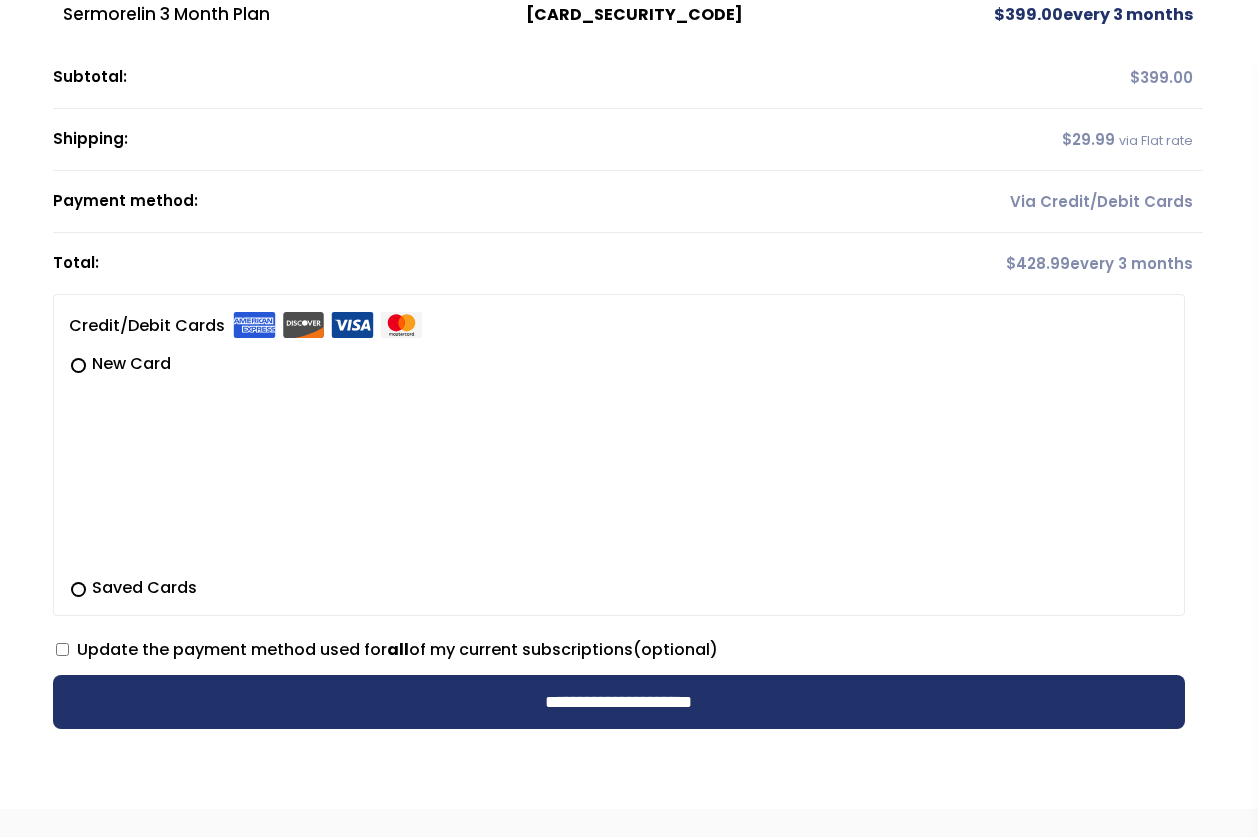 click on "Update the payment method used for  all  of my current subscriptions  (optional)" at bounding box center [387, 649] 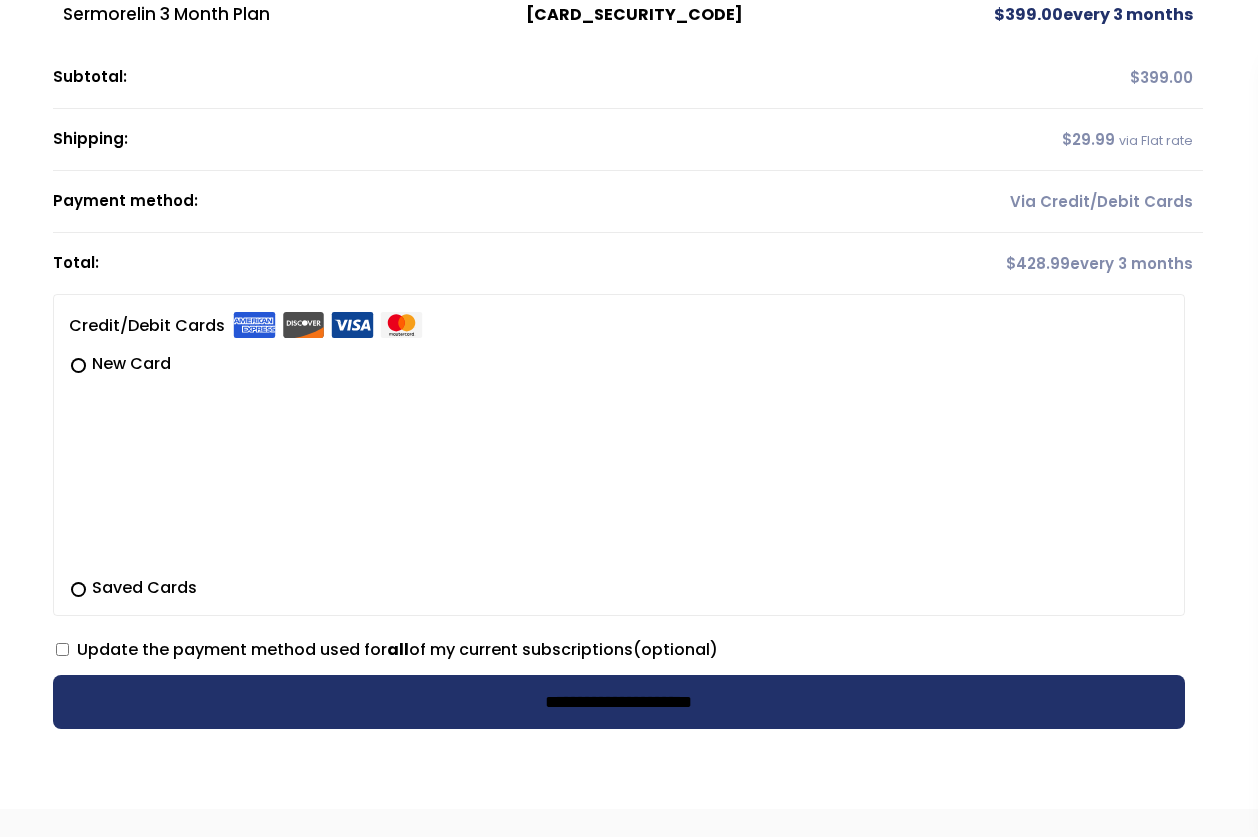 click on "**********" at bounding box center (619, 702) 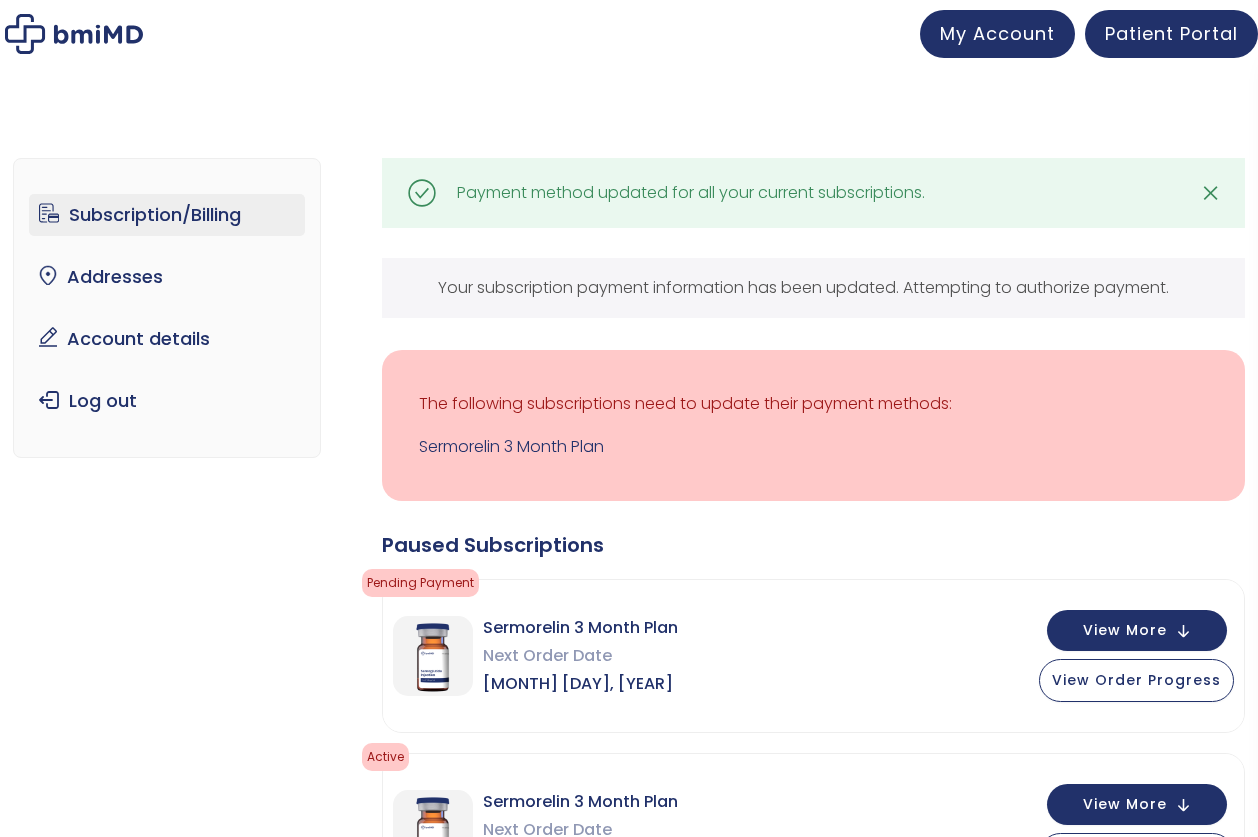 scroll, scrollTop: 0, scrollLeft: 0, axis: both 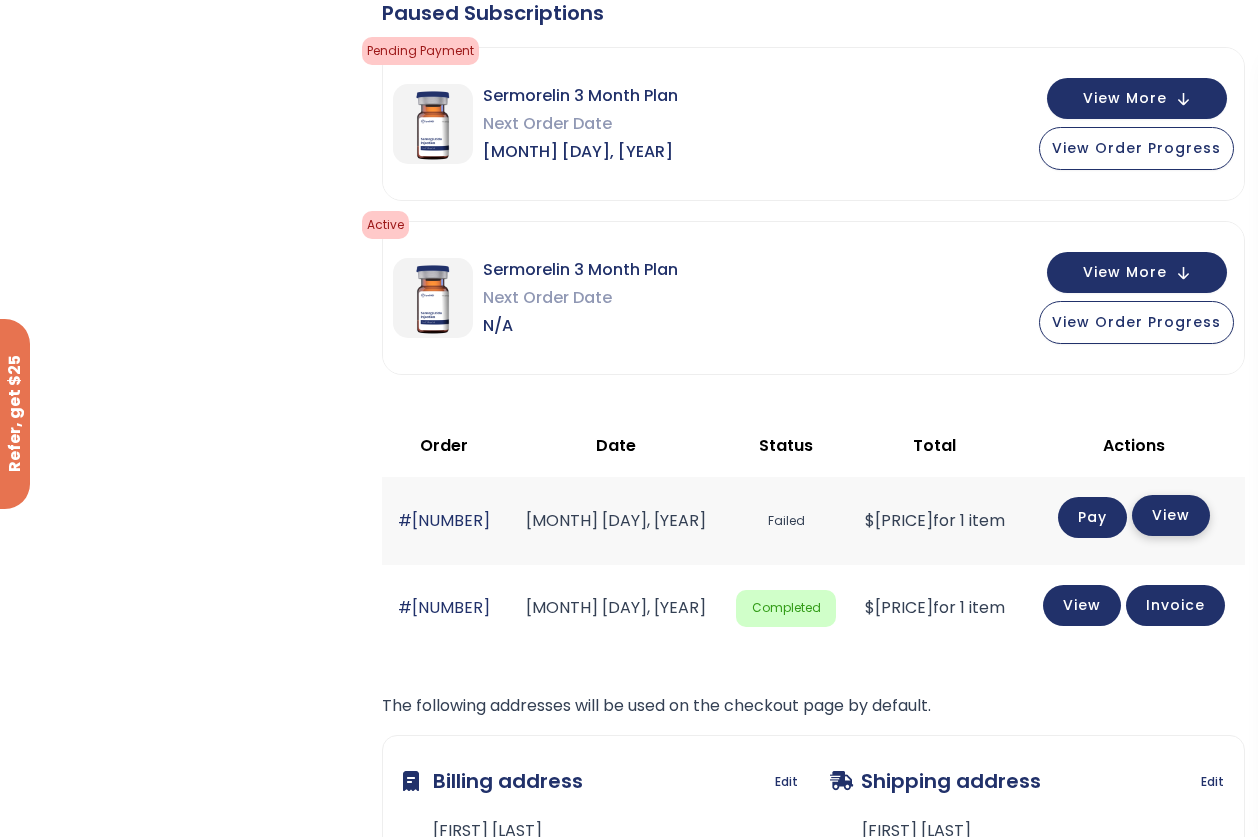 click on "View" at bounding box center (1168, 515) 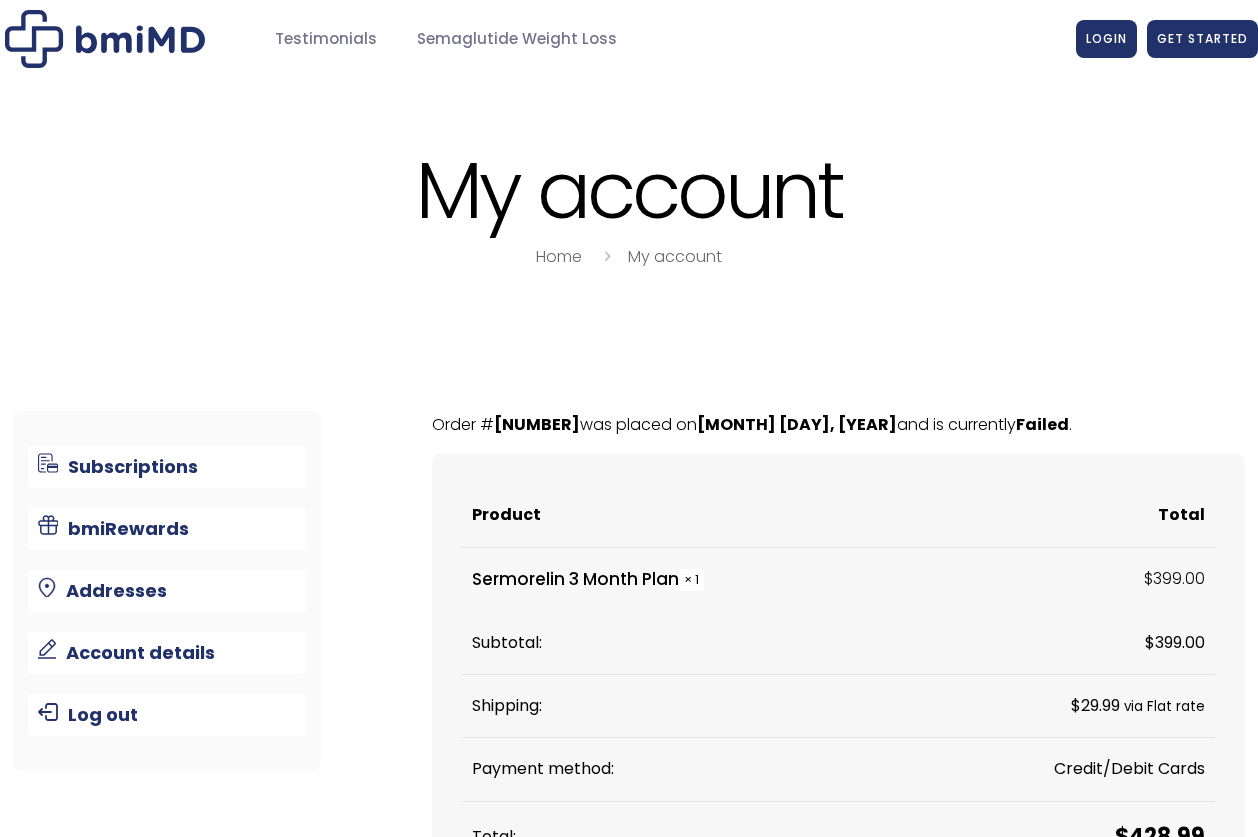 scroll, scrollTop: 0, scrollLeft: 0, axis: both 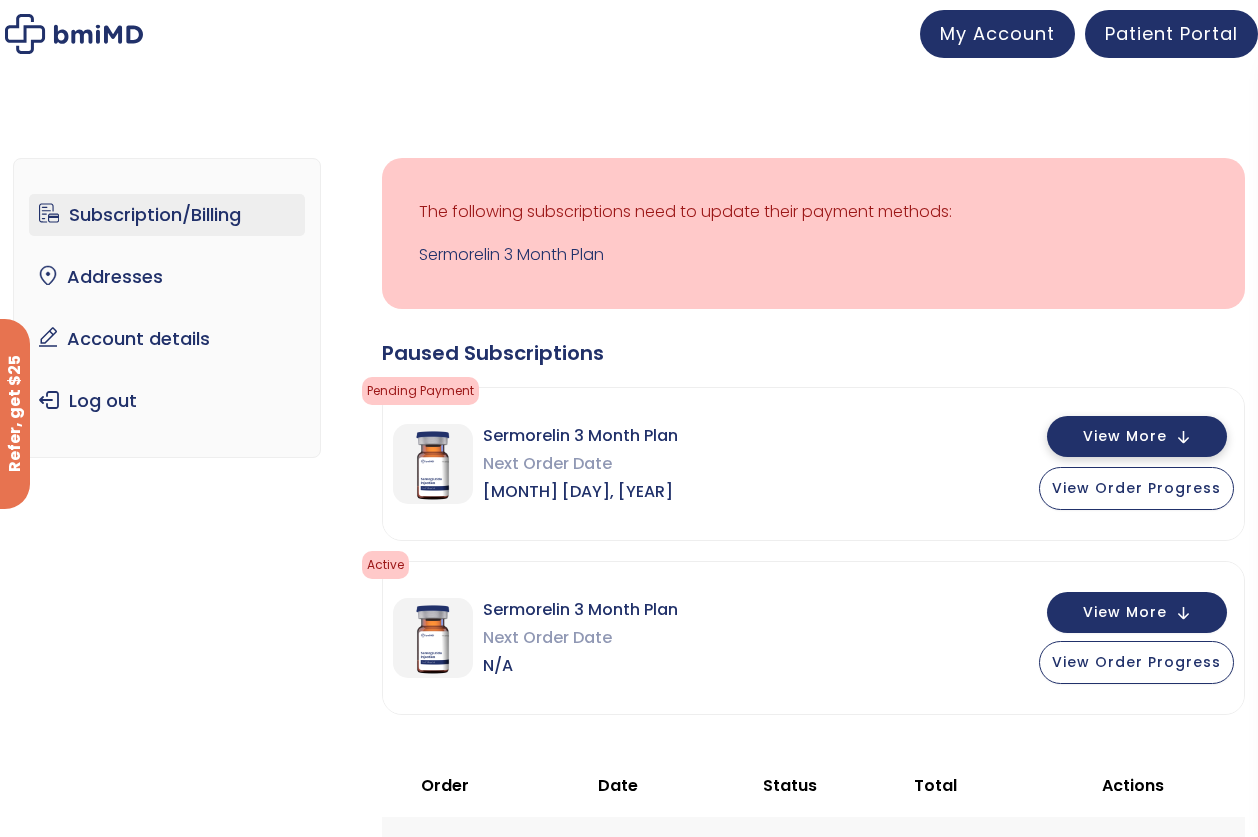 click on "View More" at bounding box center (1137, 436) 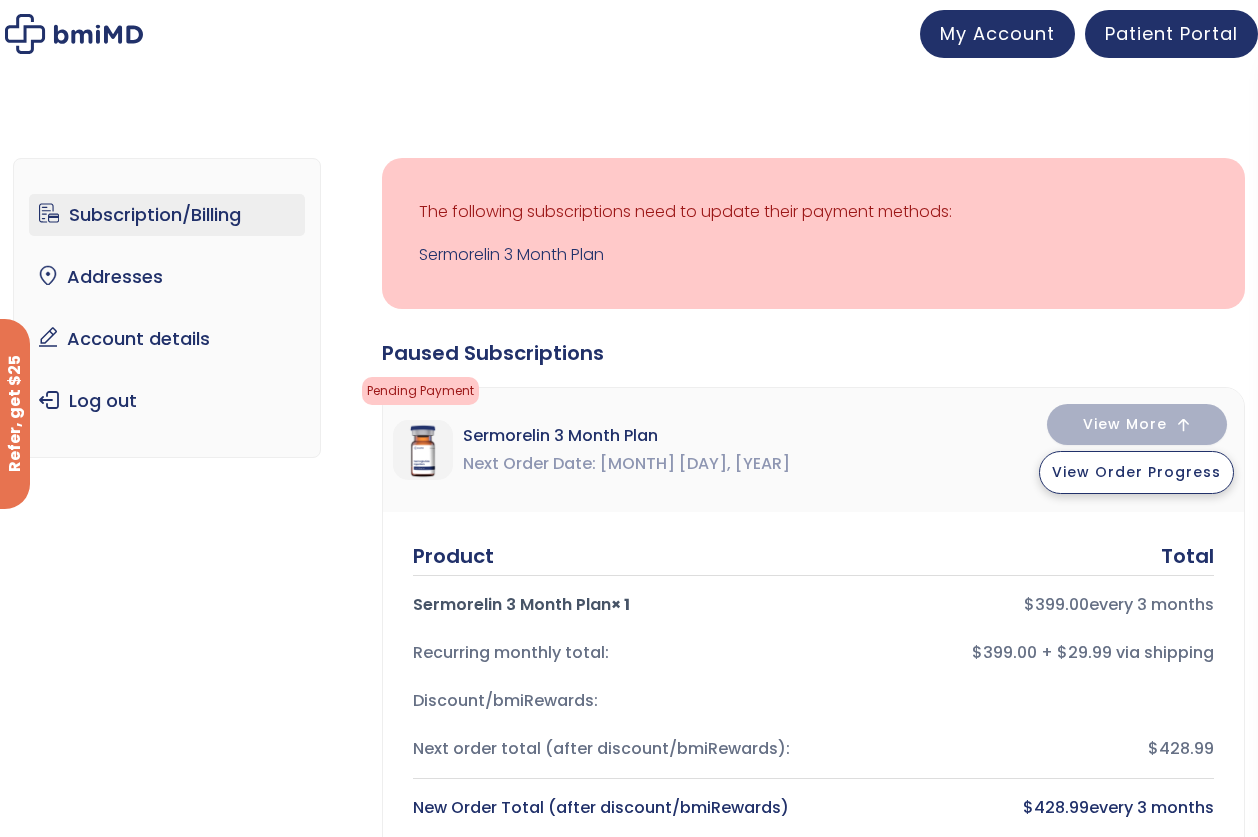 click on "View Order Progress" at bounding box center (1136, 472) 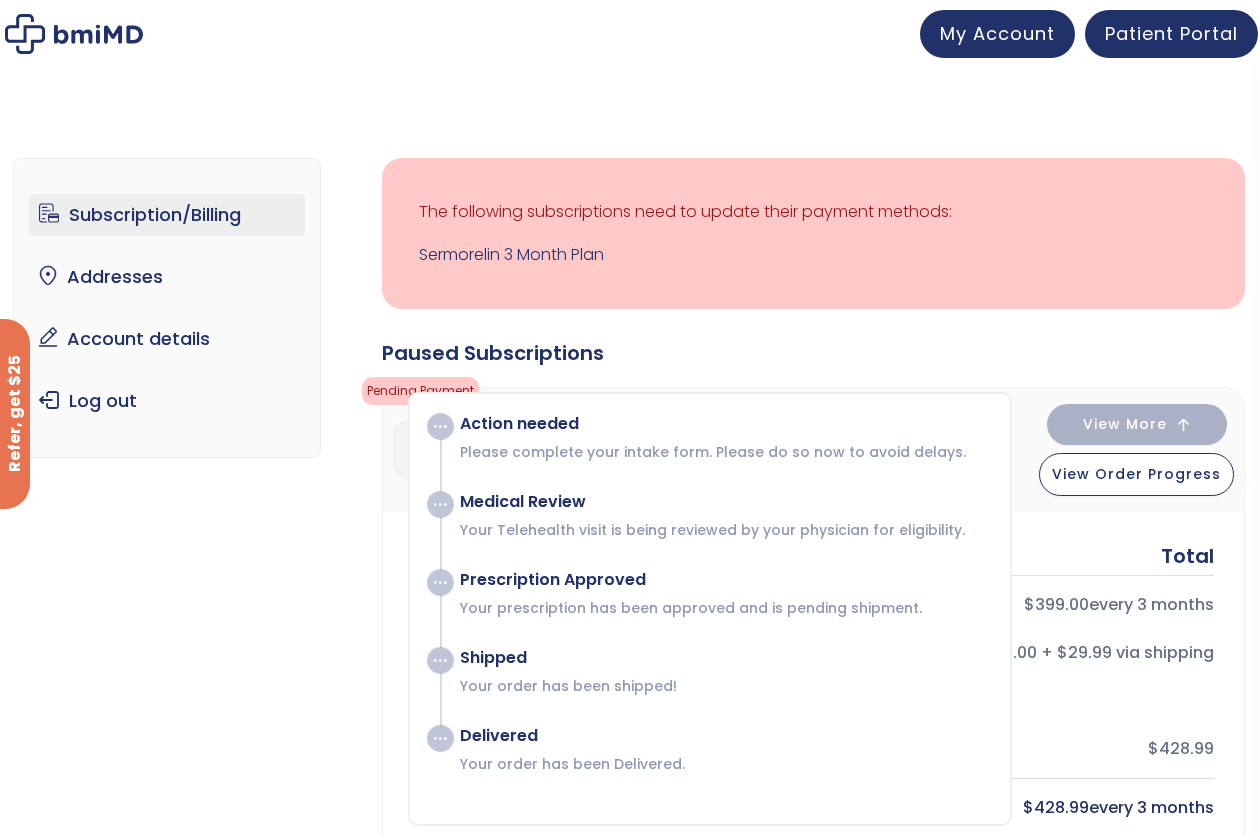 click on "Paused Subscriptions" at bounding box center (813, 353) 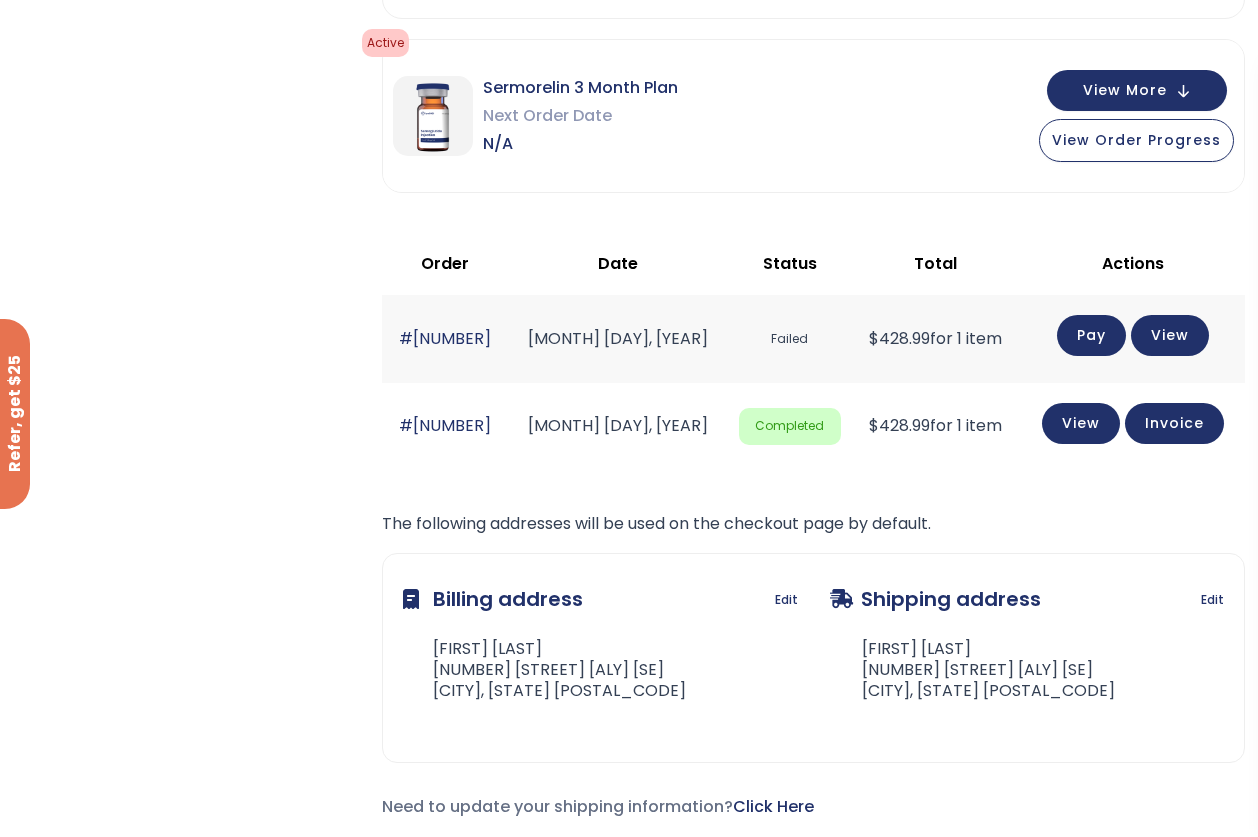 scroll, scrollTop: 1659, scrollLeft: 0, axis: vertical 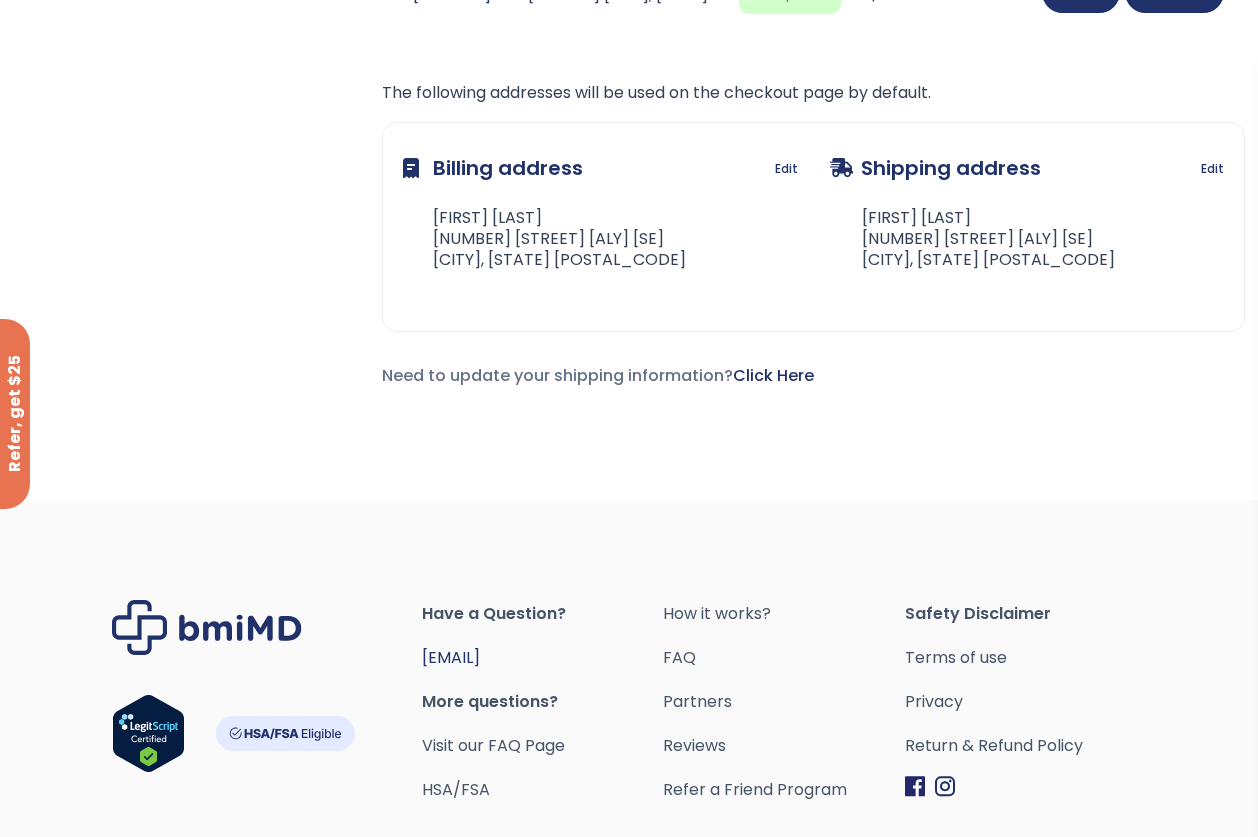 drag, startPoint x: 609, startPoint y: 658, endPoint x: 426, endPoint y: 653, distance: 183.0683 